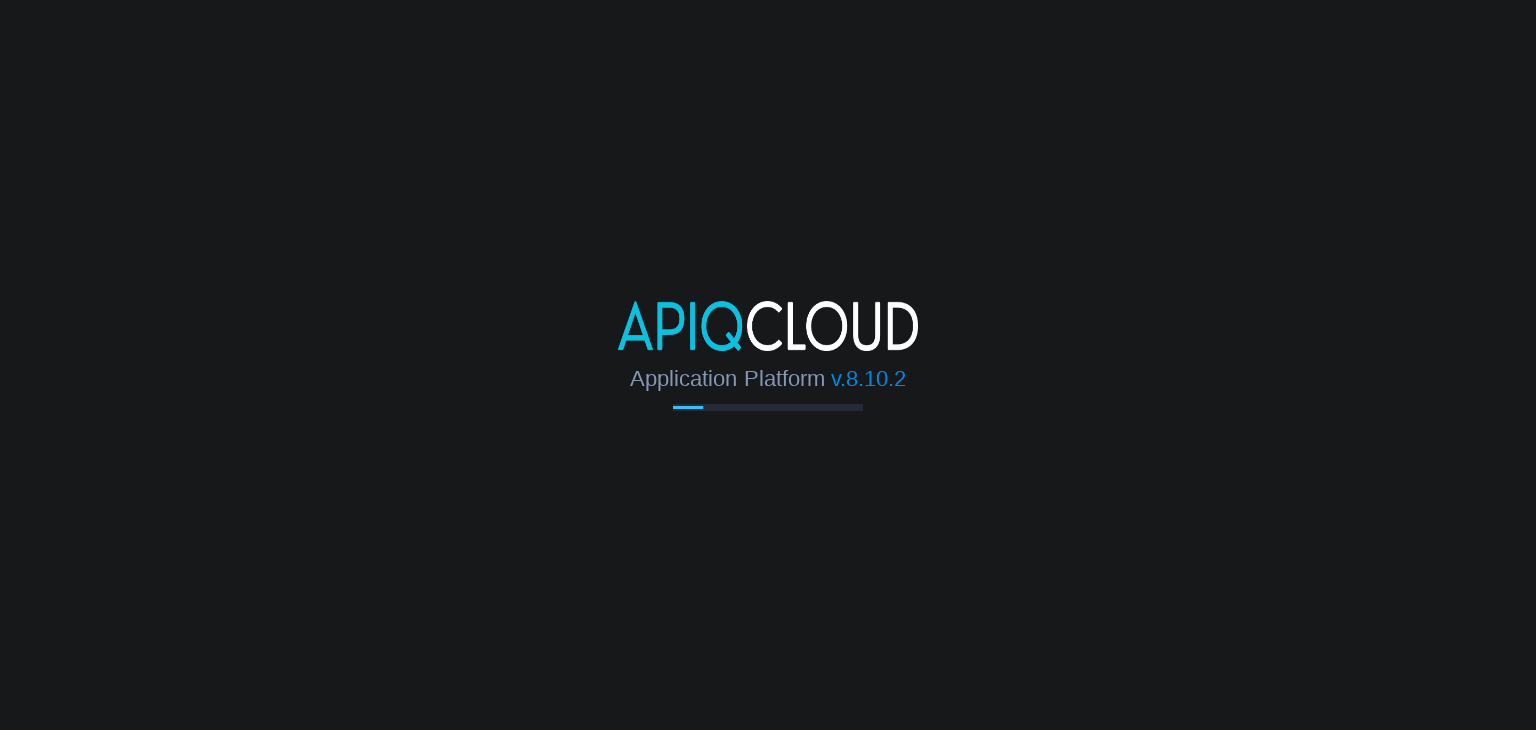 scroll, scrollTop: 0, scrollLeft: 0, axis: both 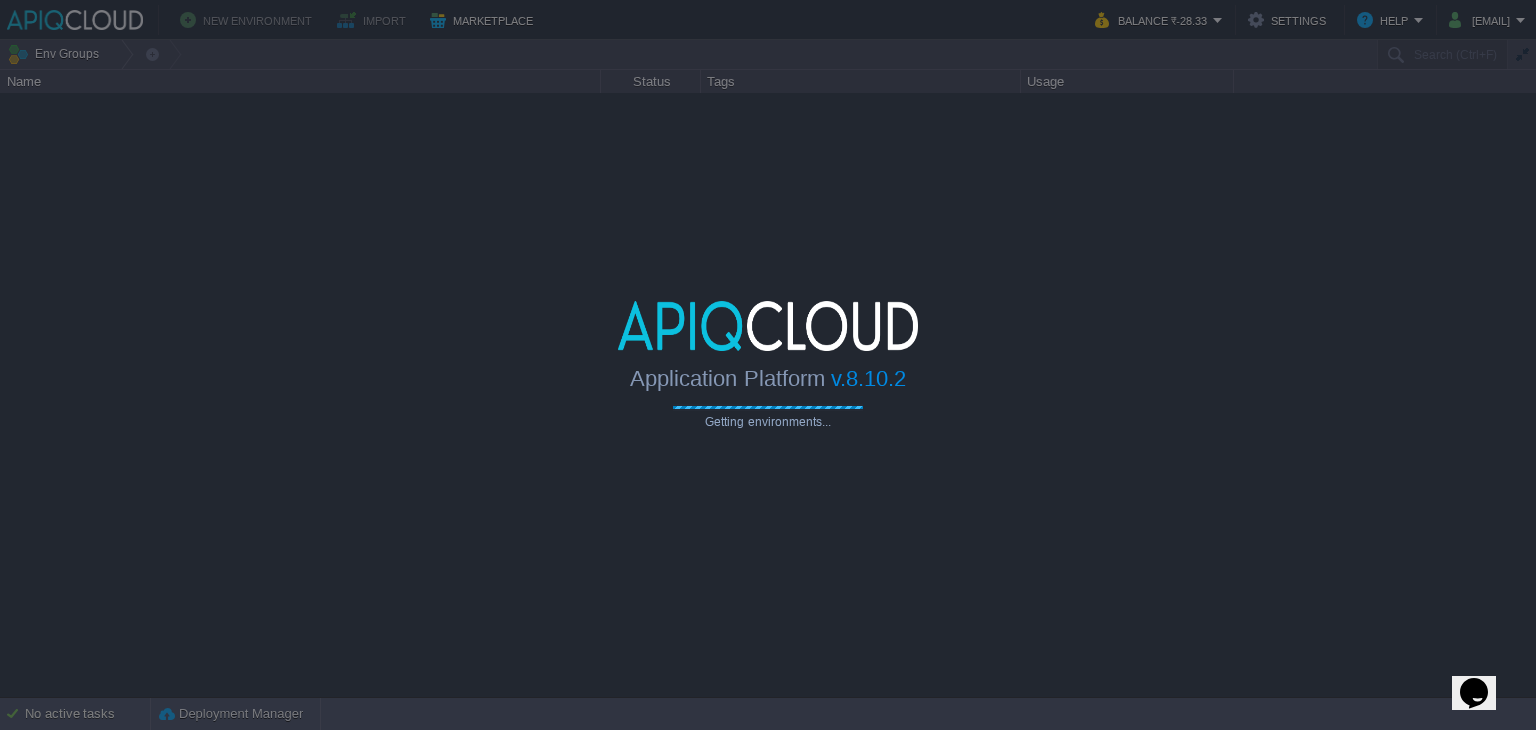 type on "Search (Ctrl+F)" 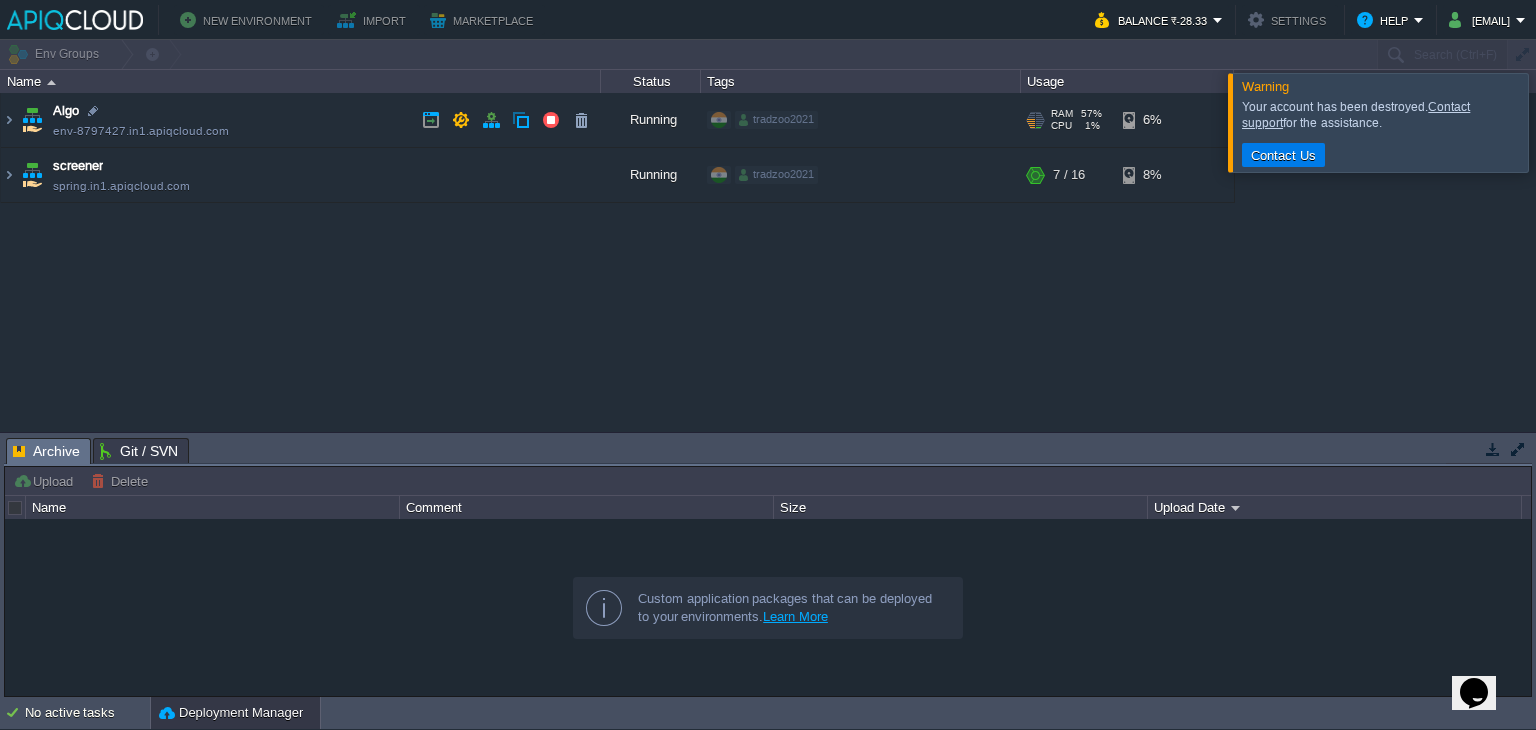 click on "[HOSTNAME]" at bounding box center [301, 120] 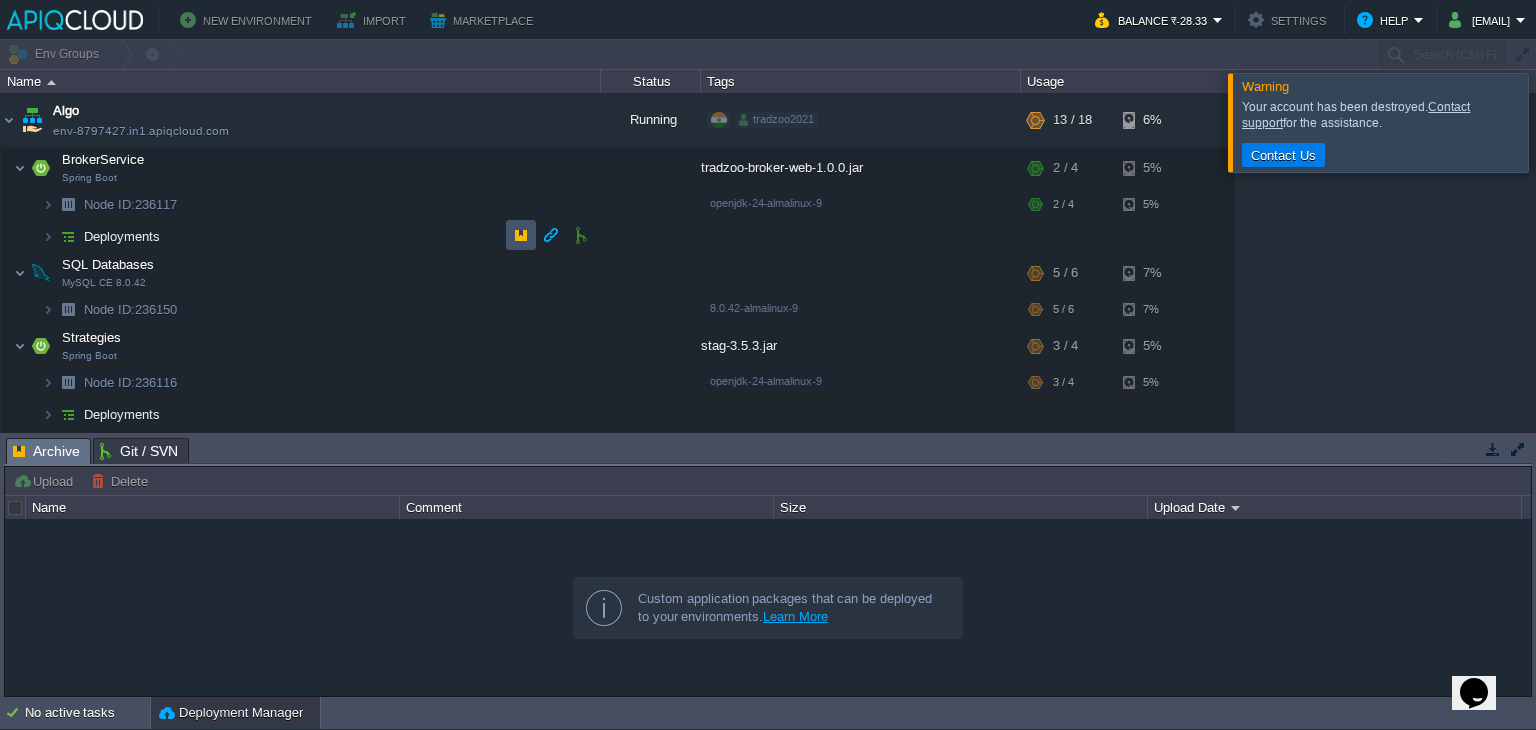 click at bounding box center [521, 235] 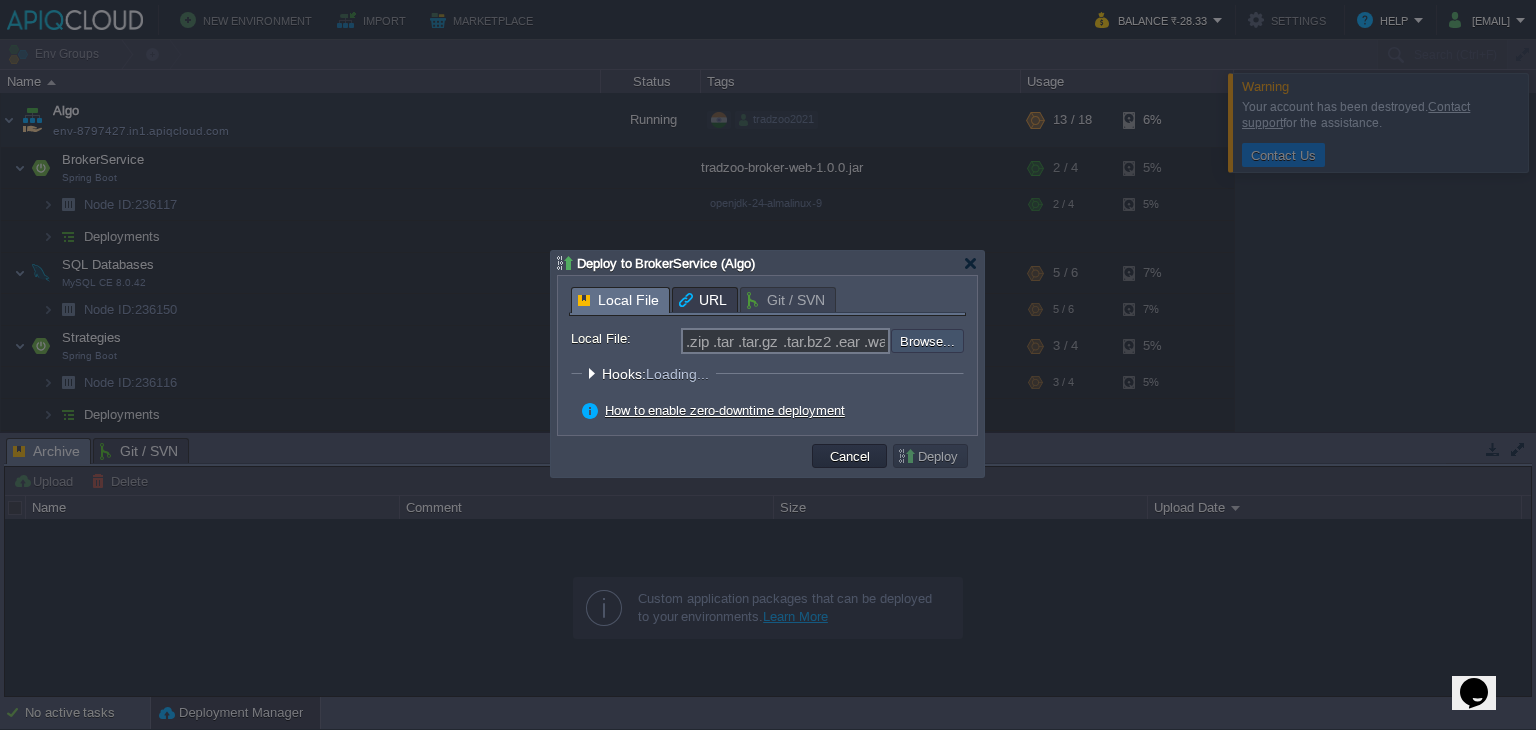 click at bounding box center [837, 341] 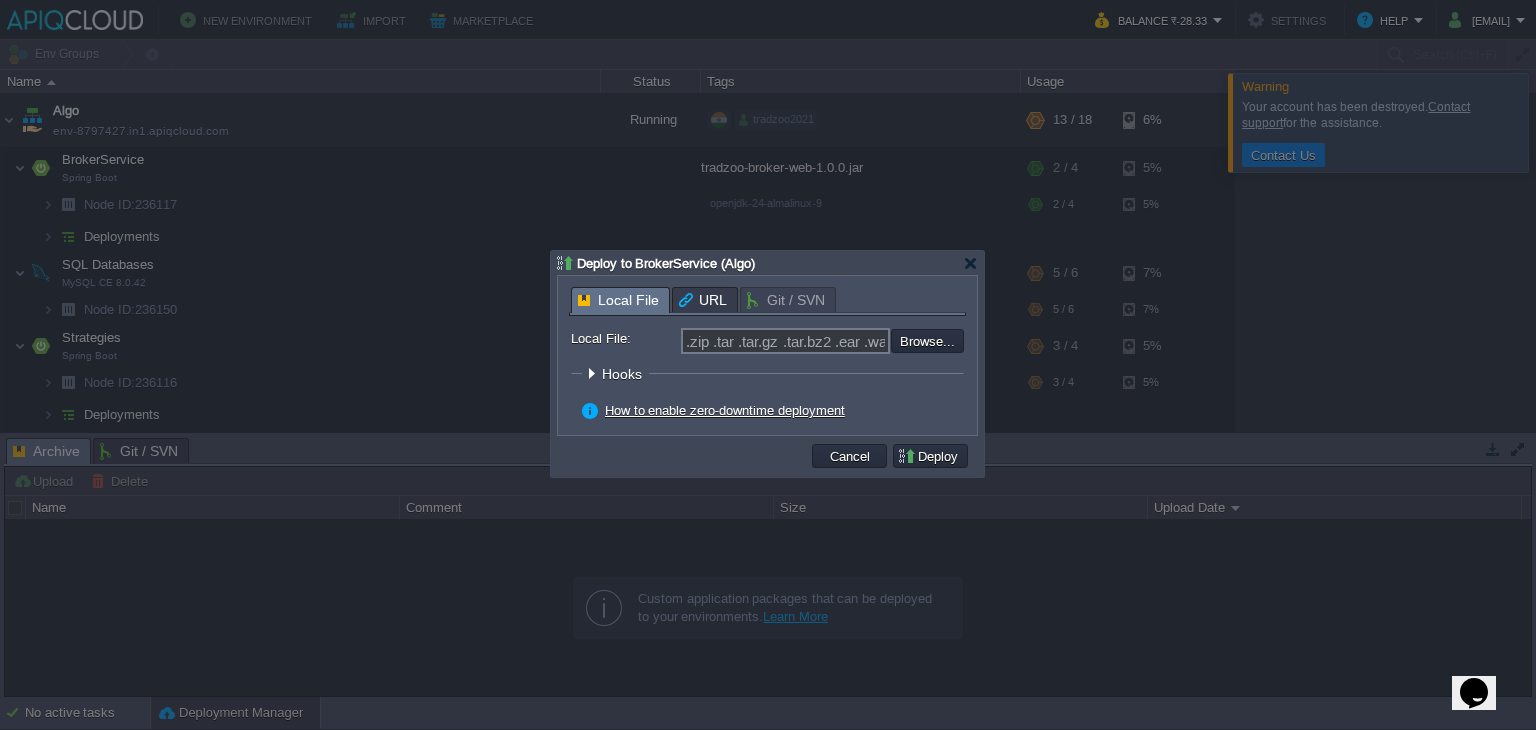 type on "C:\fakepath\tradzoo-broker-web-1.0.0.jar" 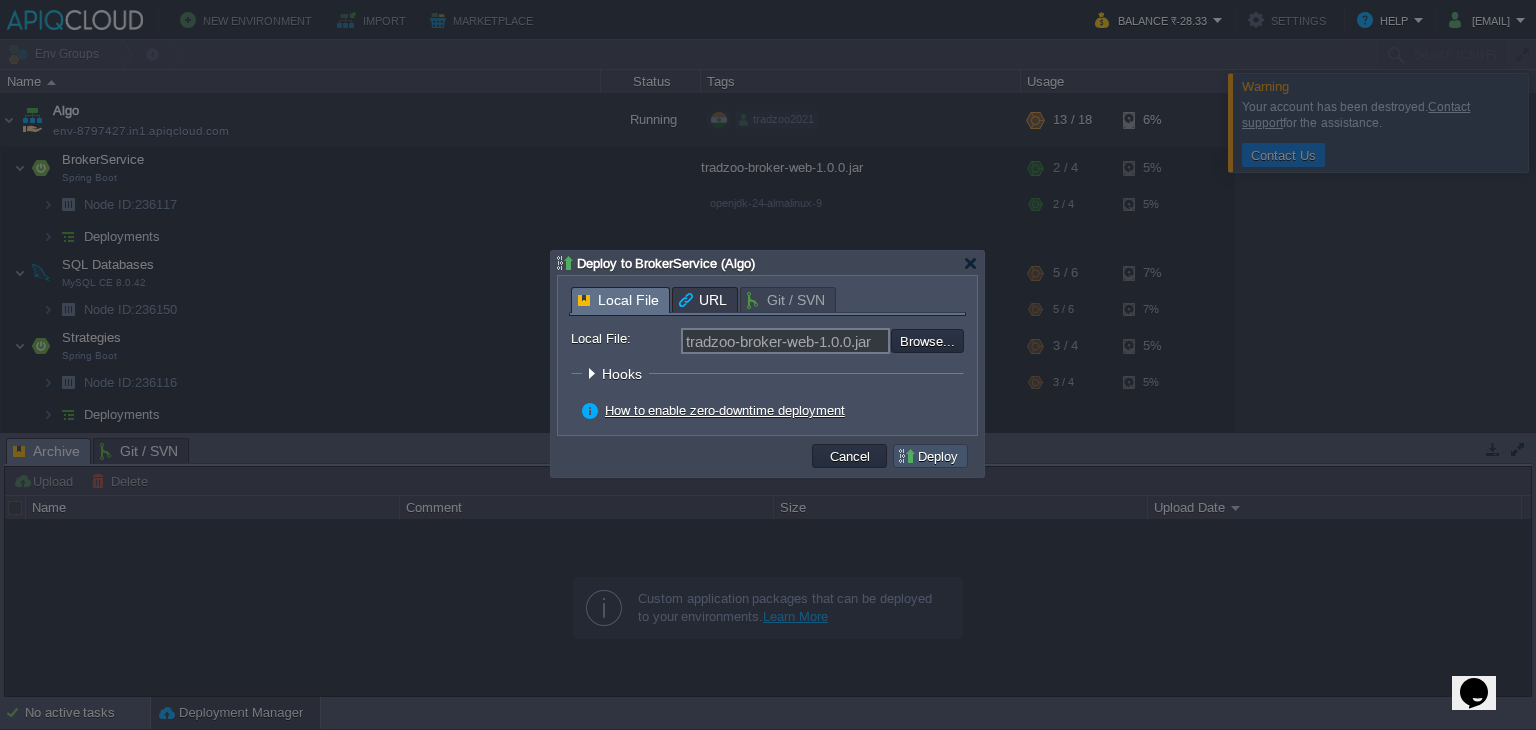click on "Deploy" at bounding box center (930, 456) 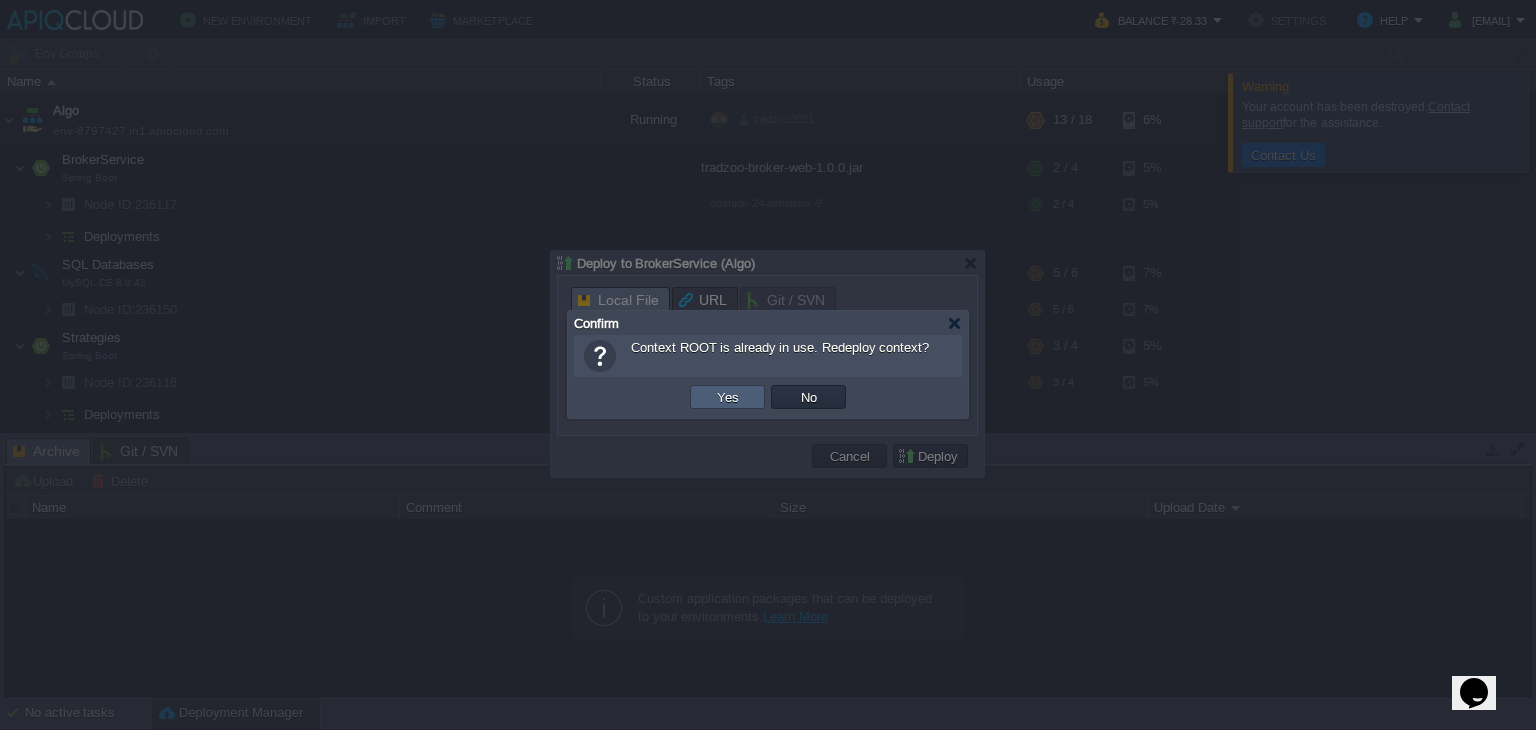 click on "Yes" at bounding box center (727, 397) 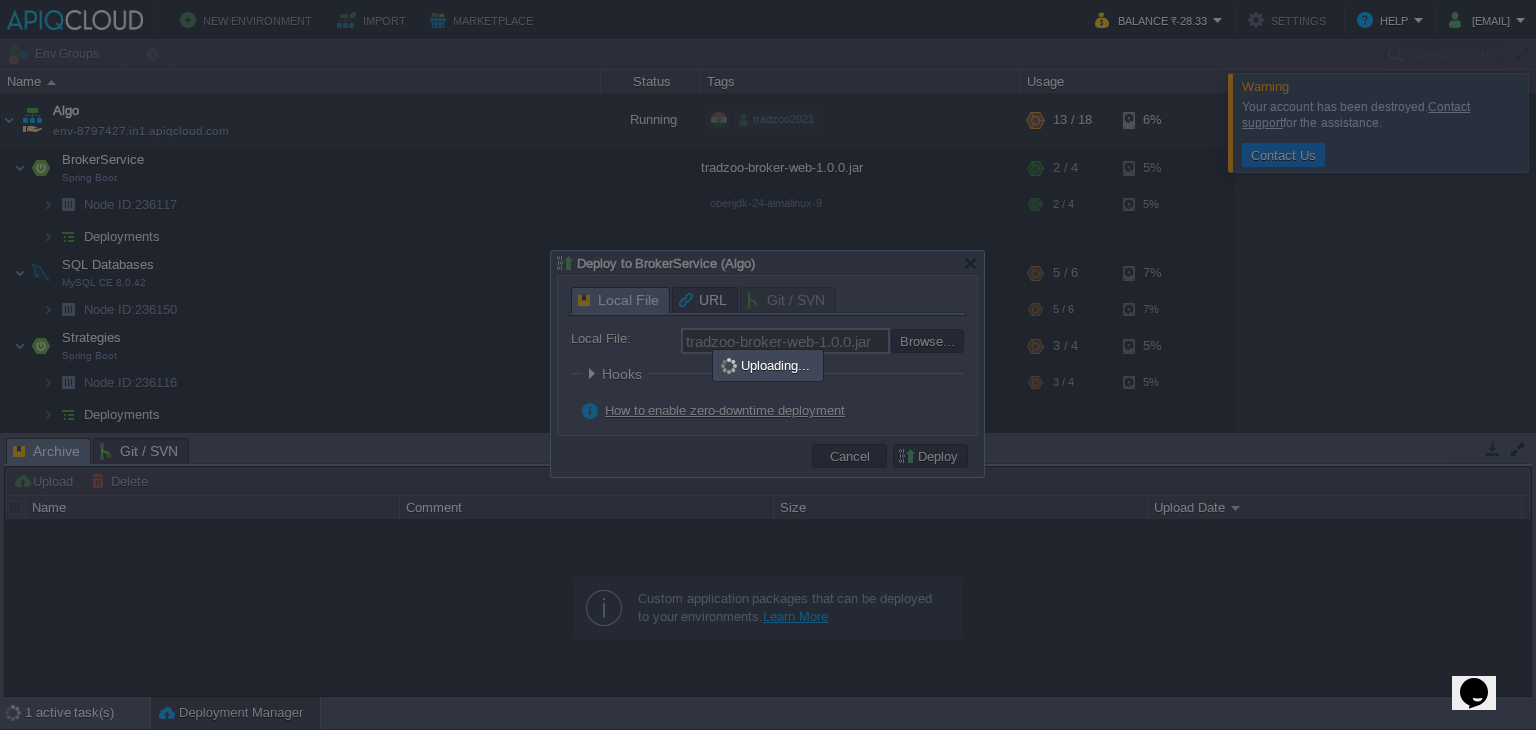 type on ".zip .tar .tar.gz .tar.bz2 .ear .war .jar" 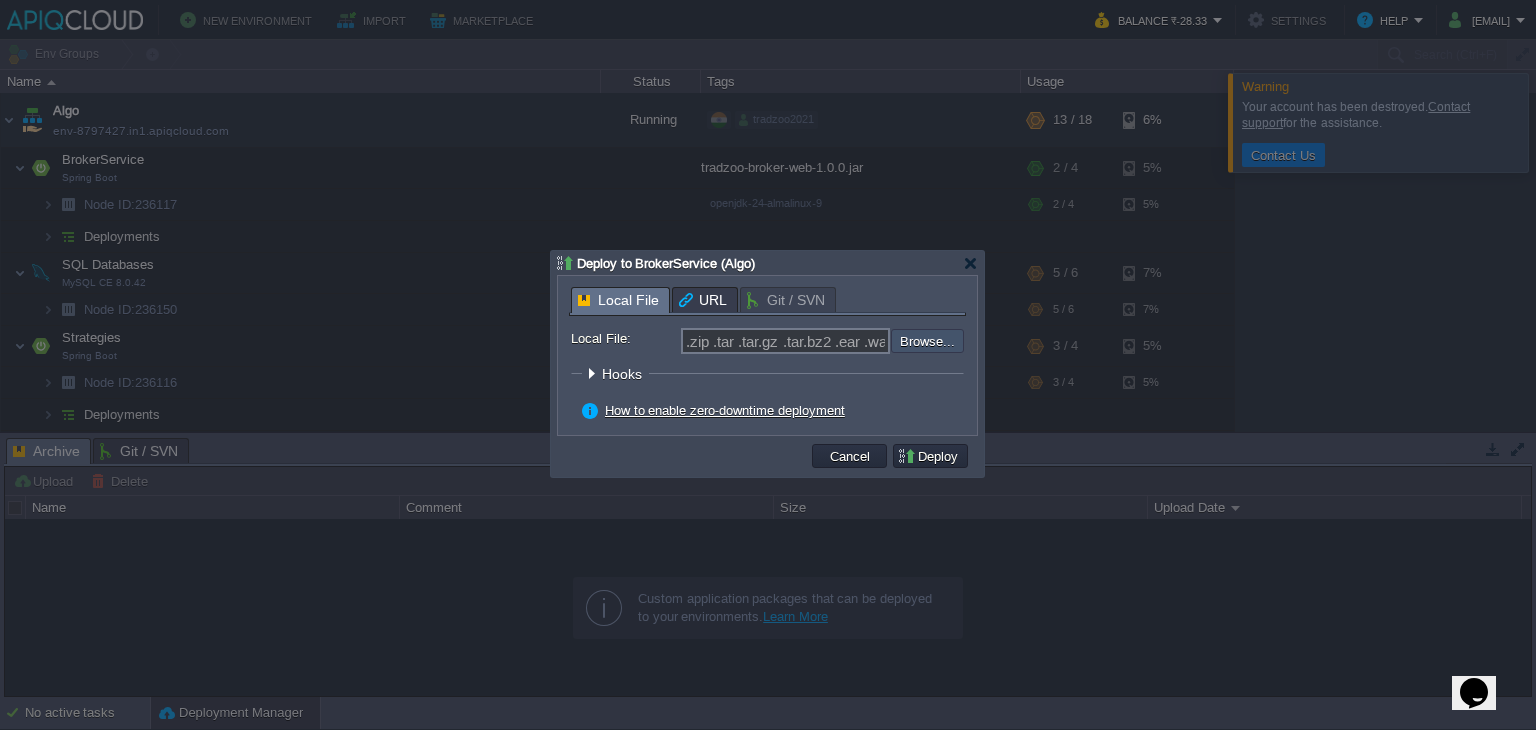 click at bounding box center [837, 340] 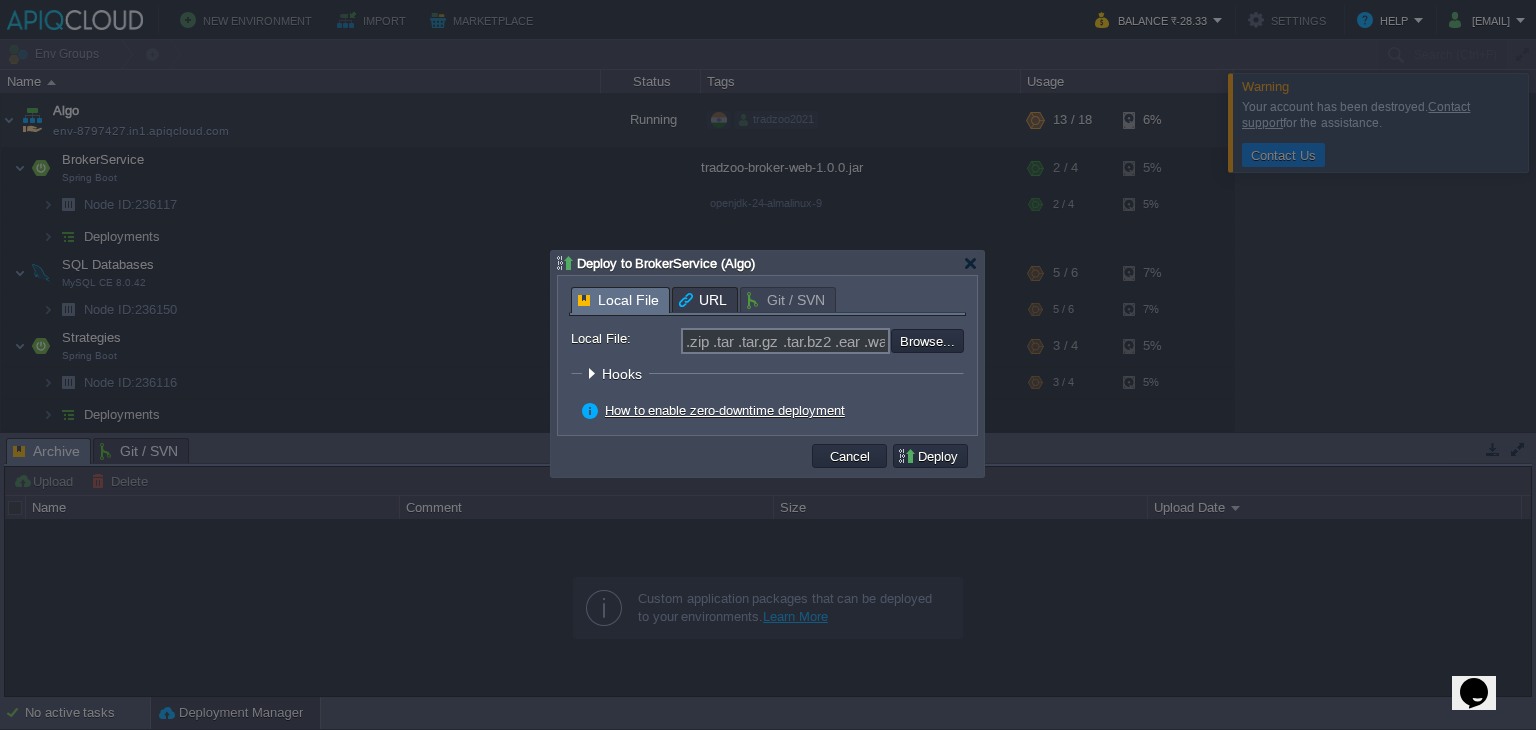 type on "C:\fakepath\tradzoo-broker-web-1.0.0.jar" 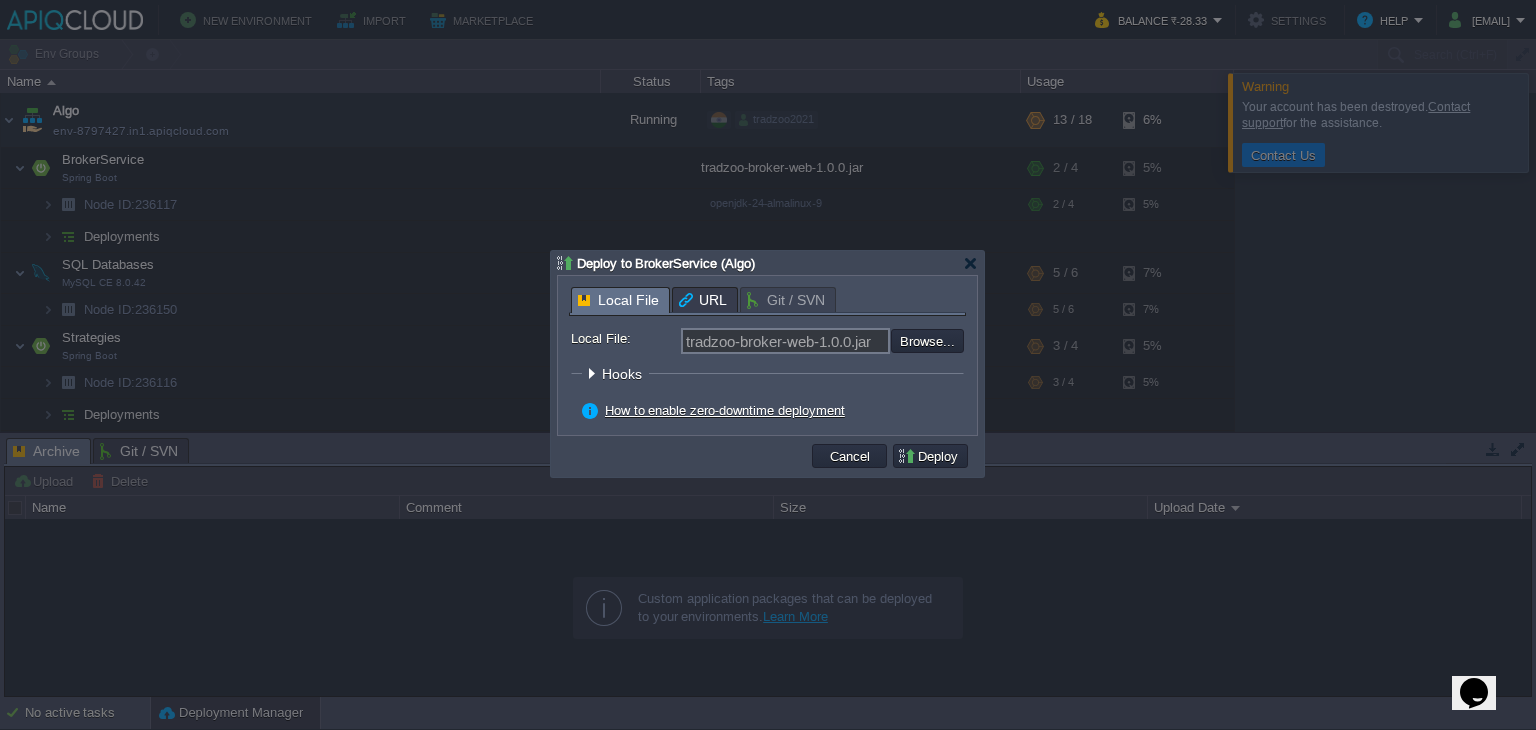 click at bounding box center (837, 340) 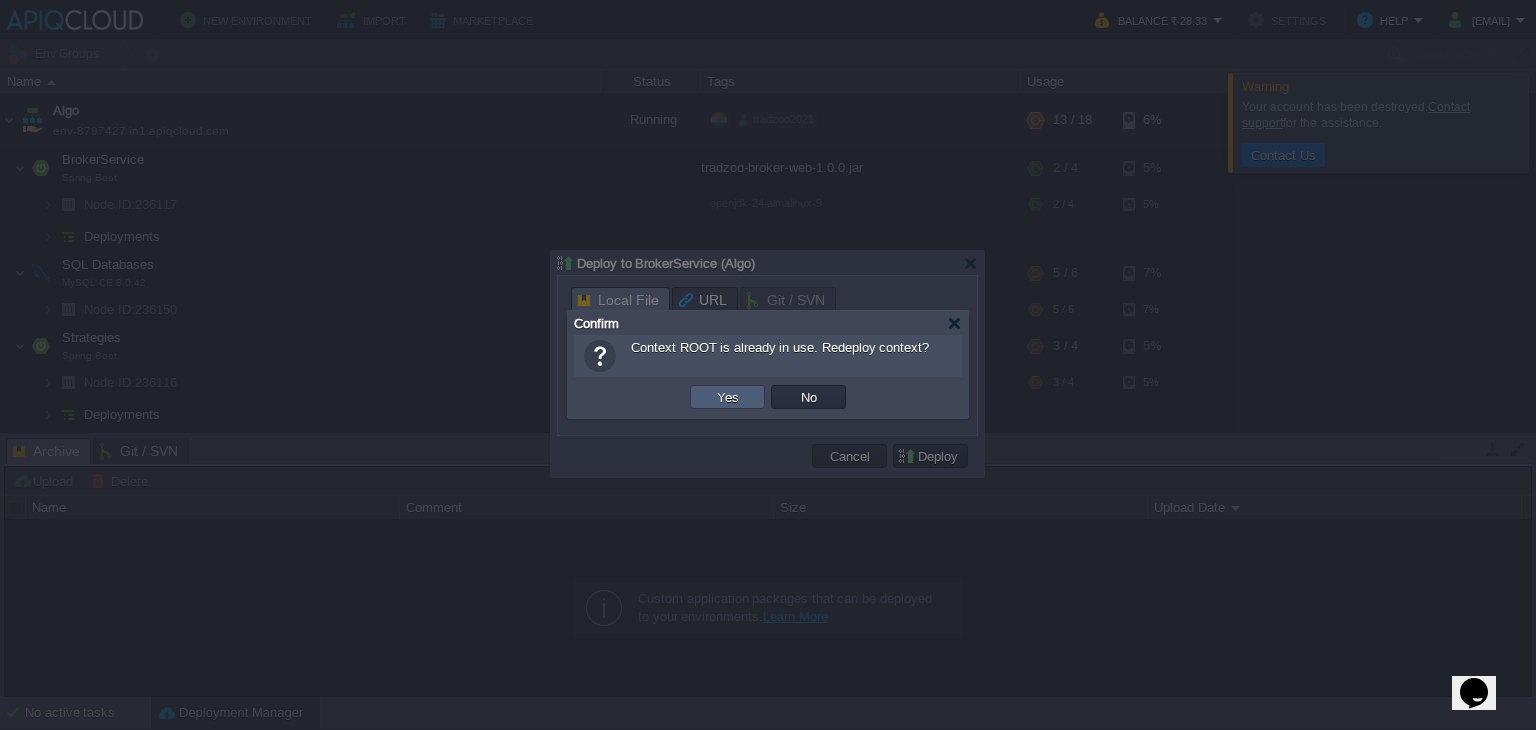 click on "Yes" at bounding box center (727, 397) 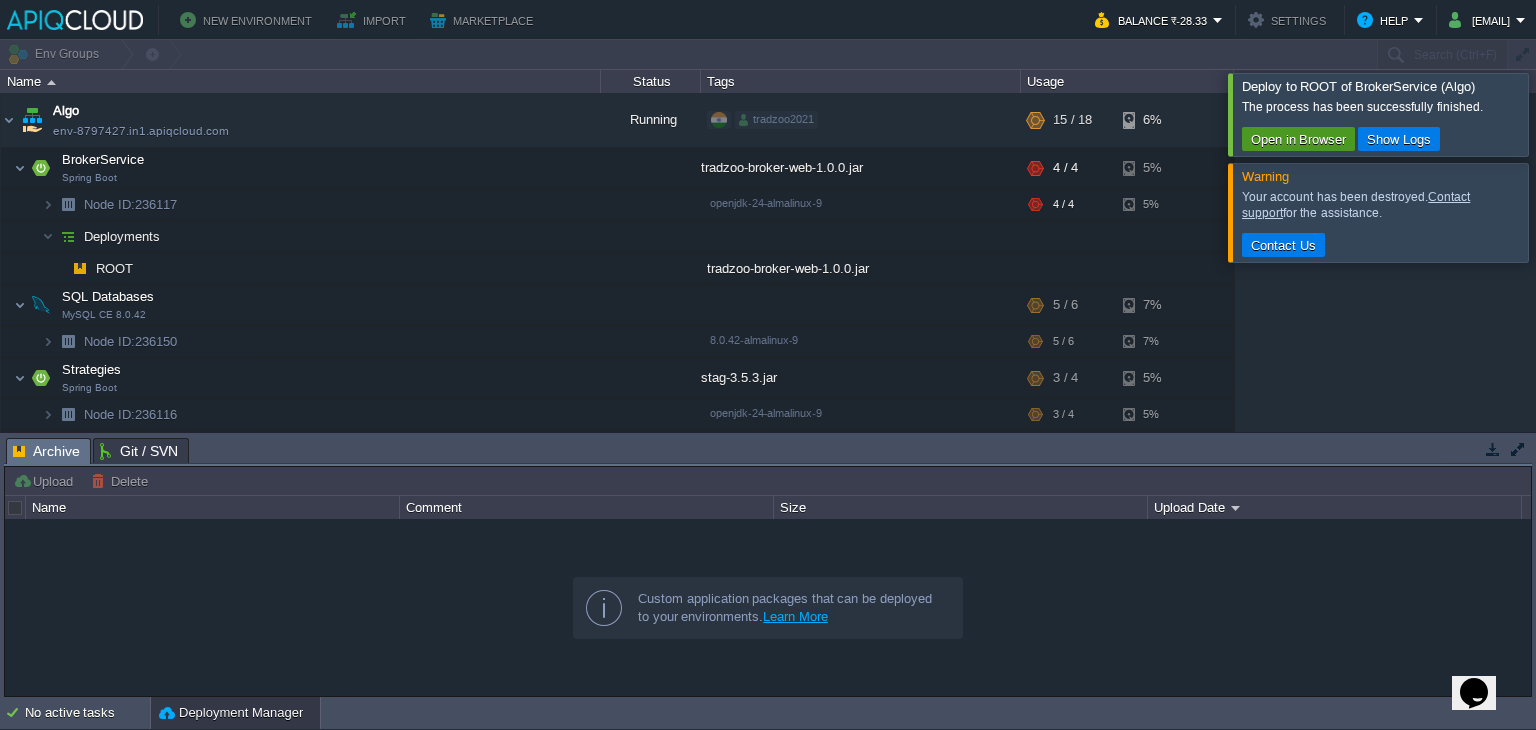 click on "Open in Browser" at bounding box center (1298, 139) 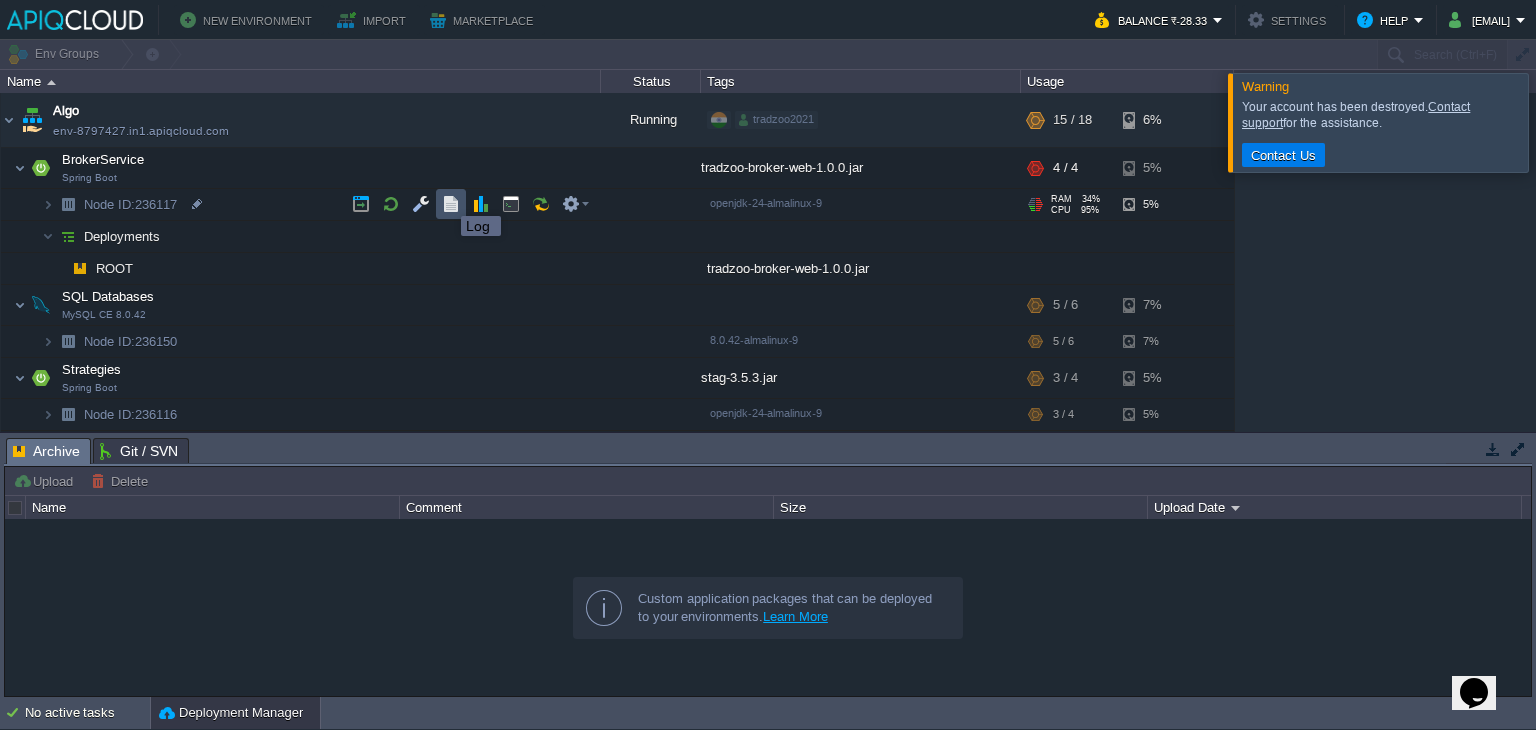 click at bounding box center [451, 204] 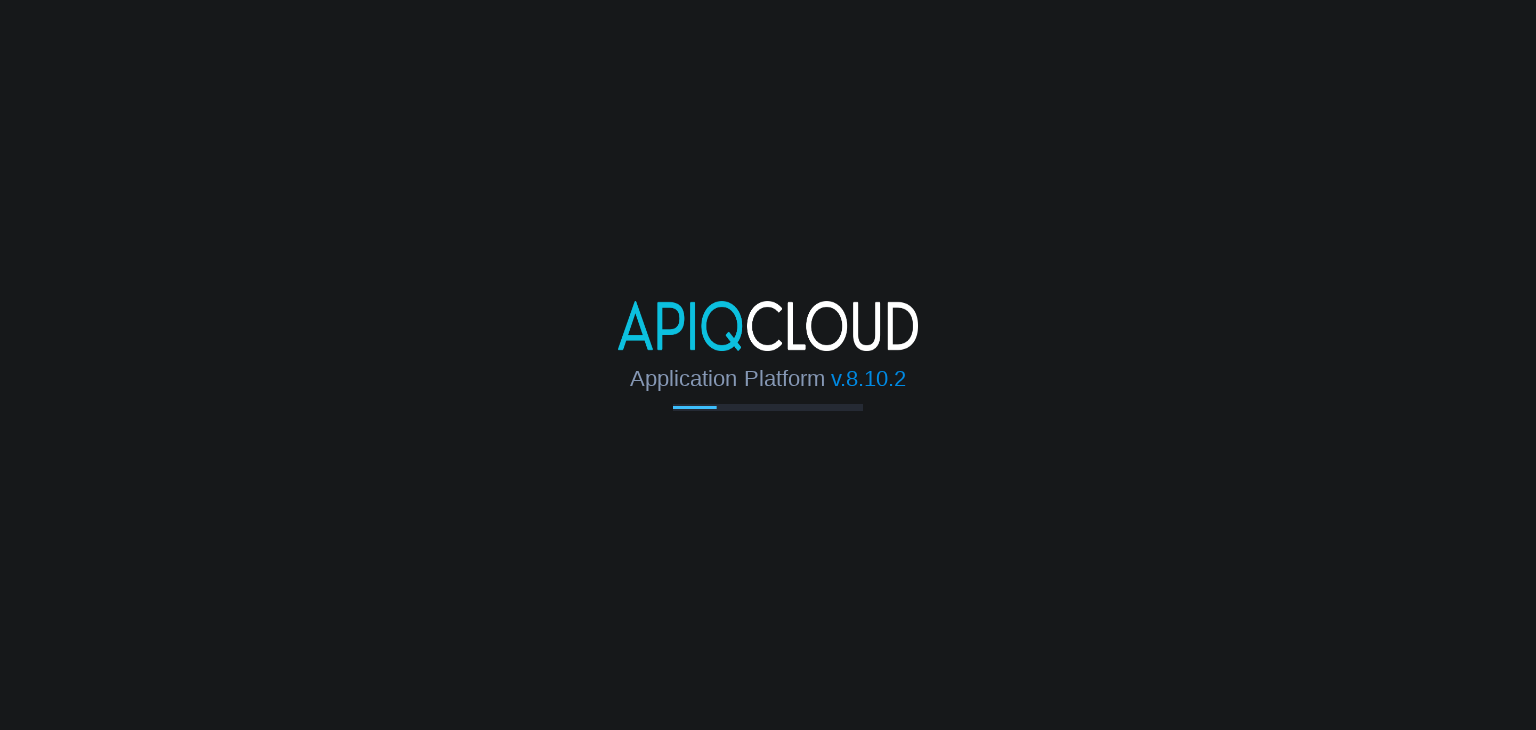scroll, scrollTop: 0, scrollLeft: 0, axis: both 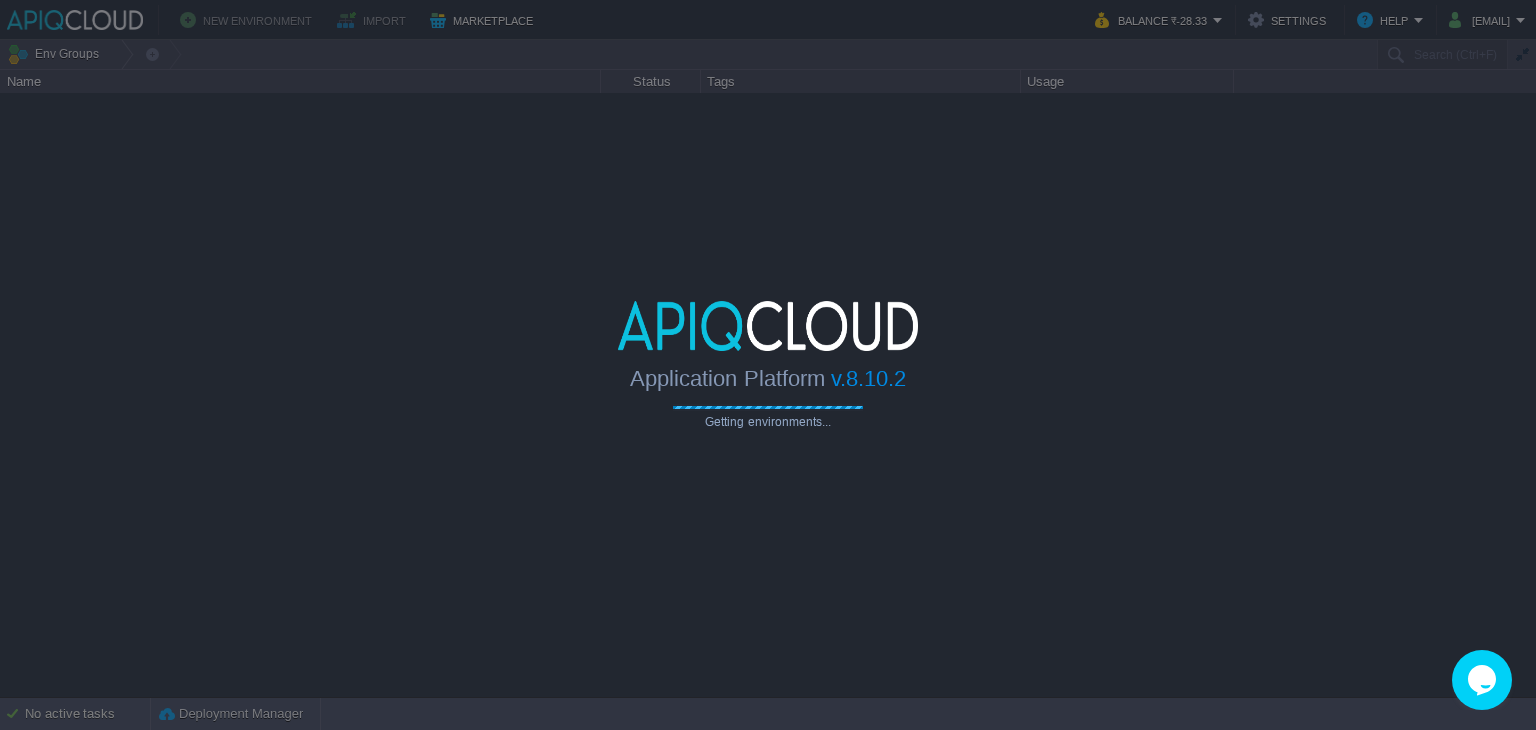 type on "Search (Ctrl+F)" 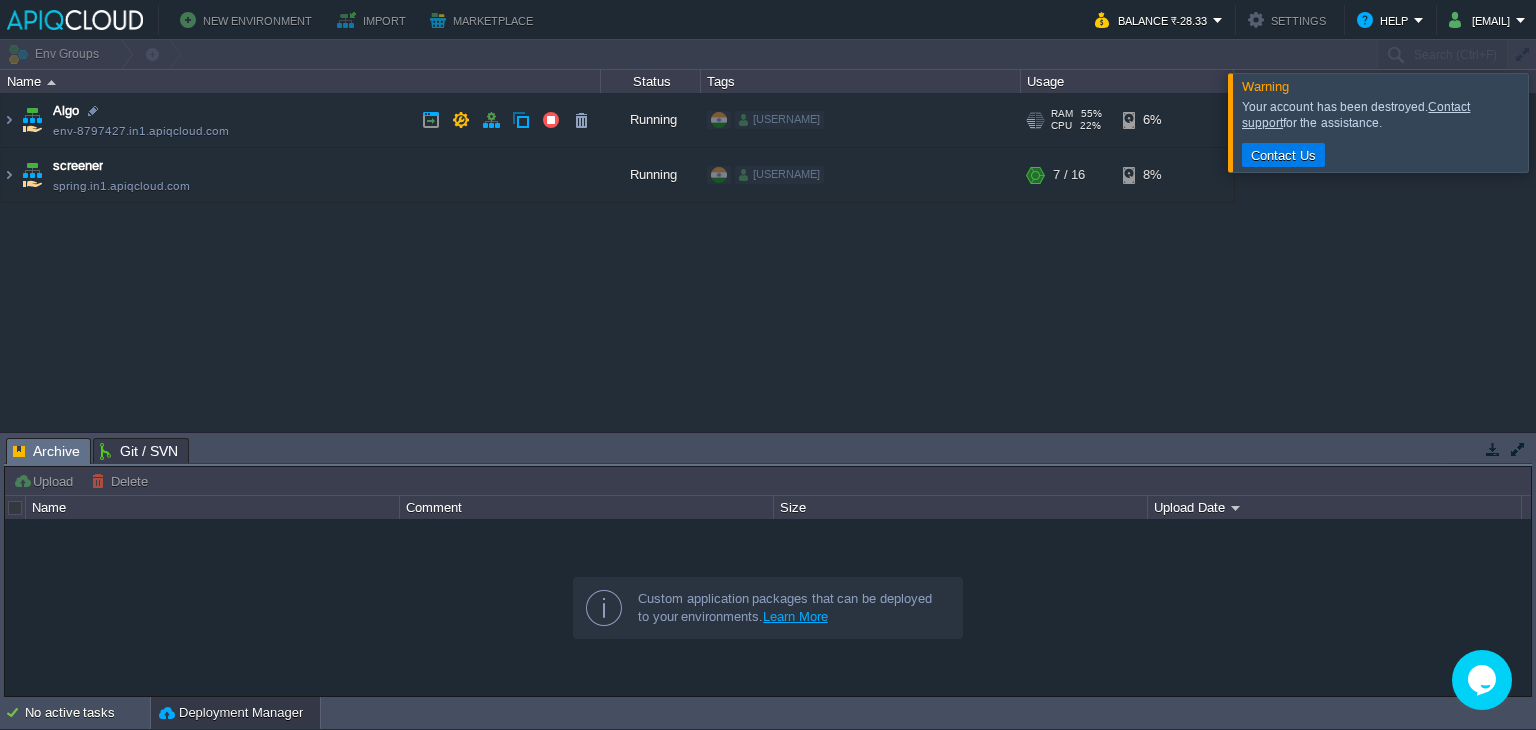 click on "Algo env-8797427.in1.apiqcloud.com" at bounding box center [301, 120] 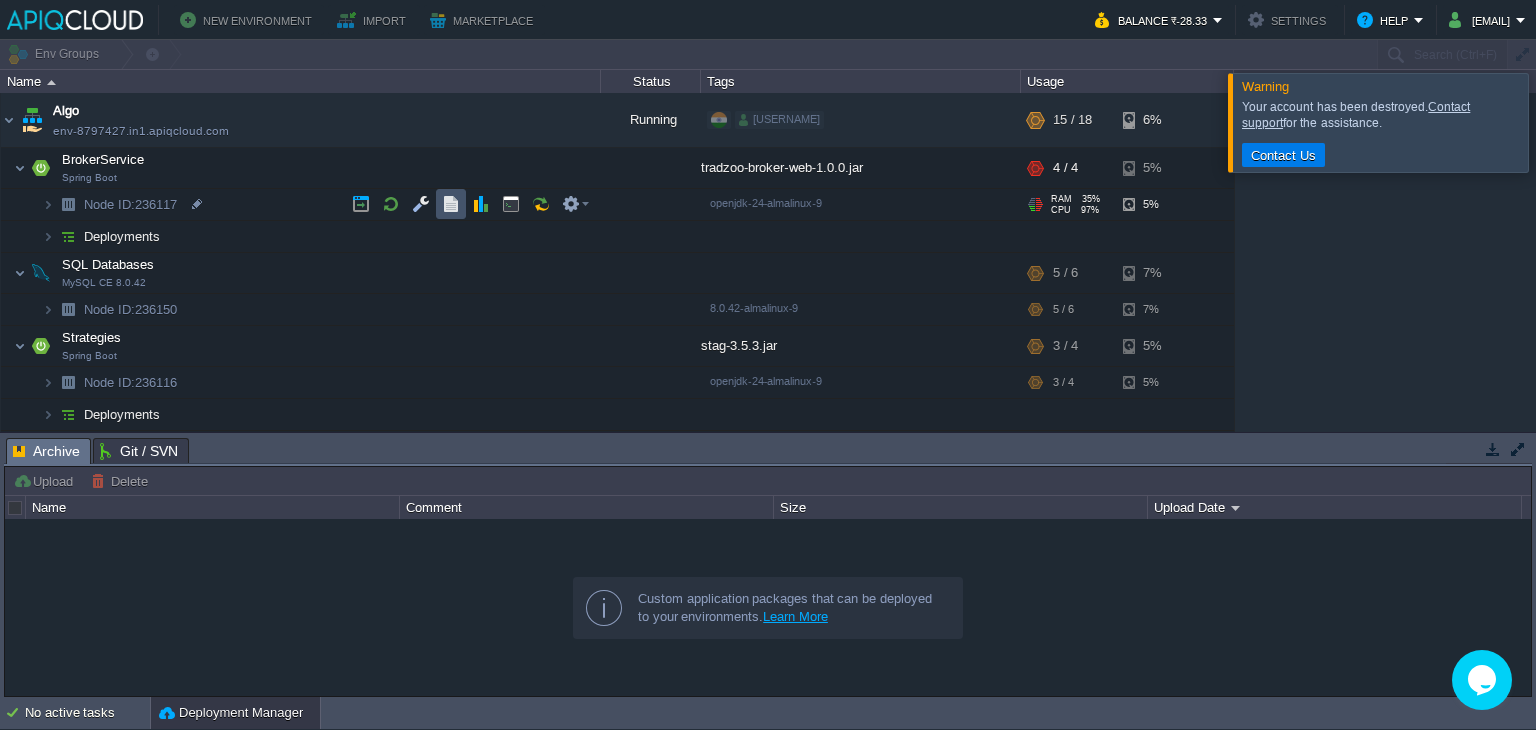 click at bounding box center [451, 204] 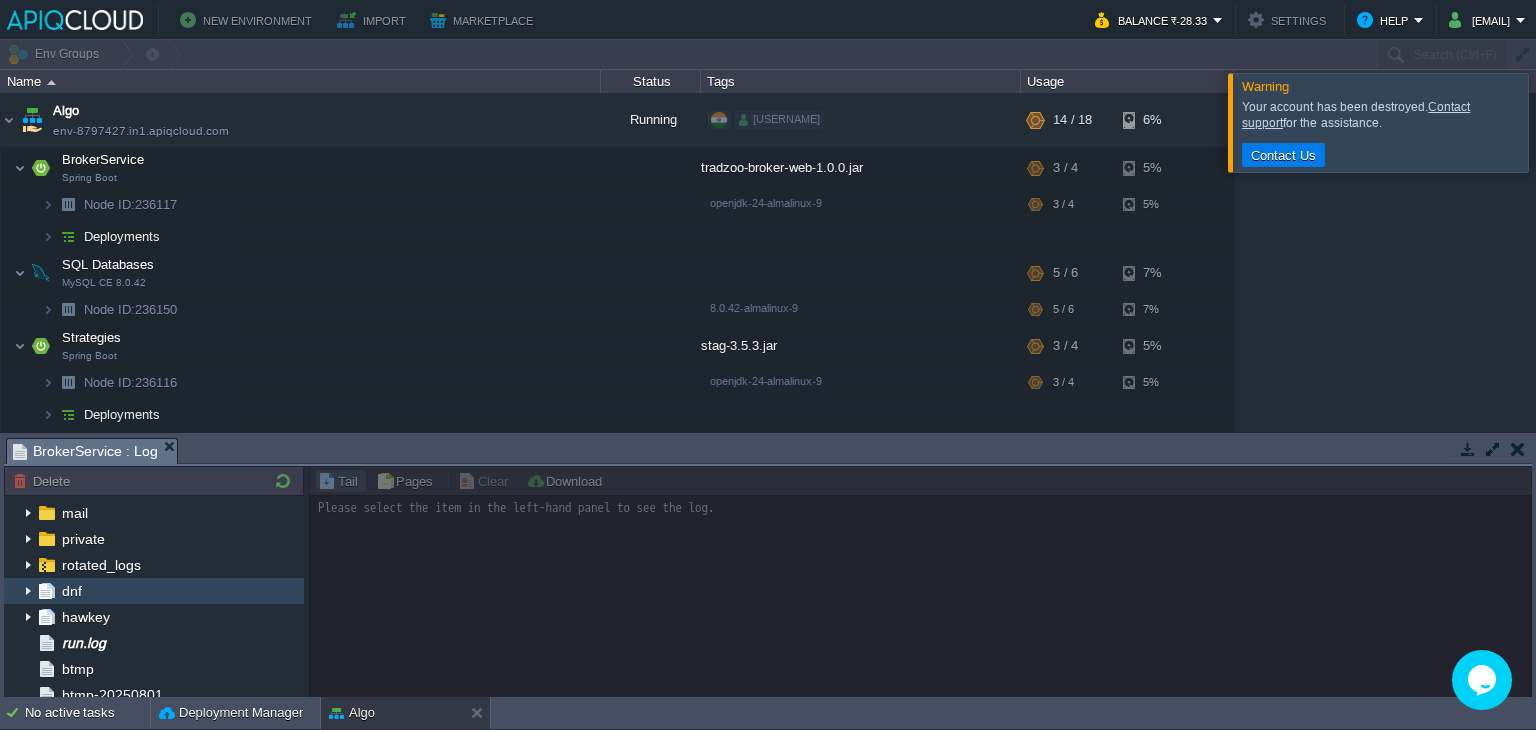 scroll, scrollTop: 86, scrollLeft: 0, axis: vertical 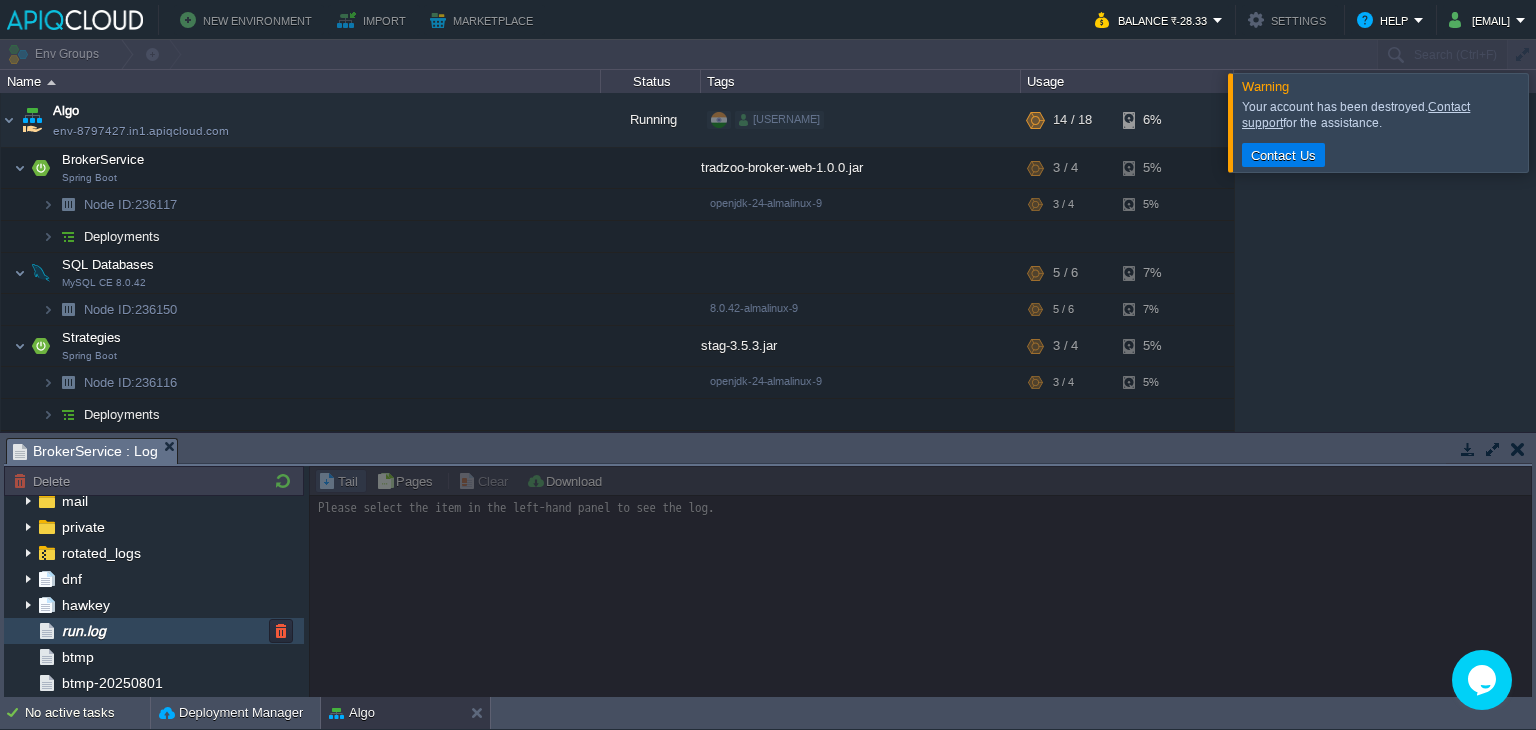 click on "run.log" at bounding box center (154, 631) 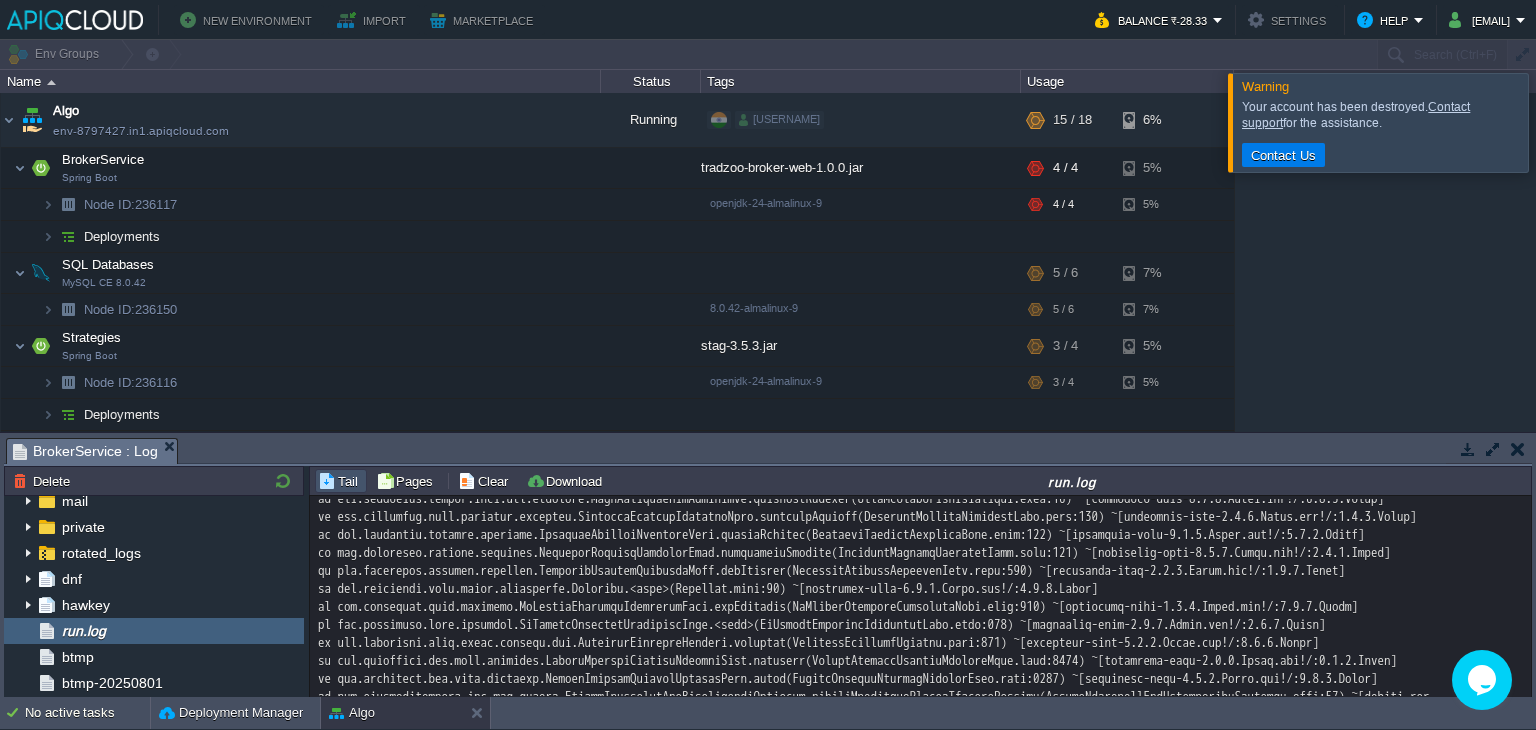 scroll, scrollTop: 16821, scrollLeft: 0, axis: vertical 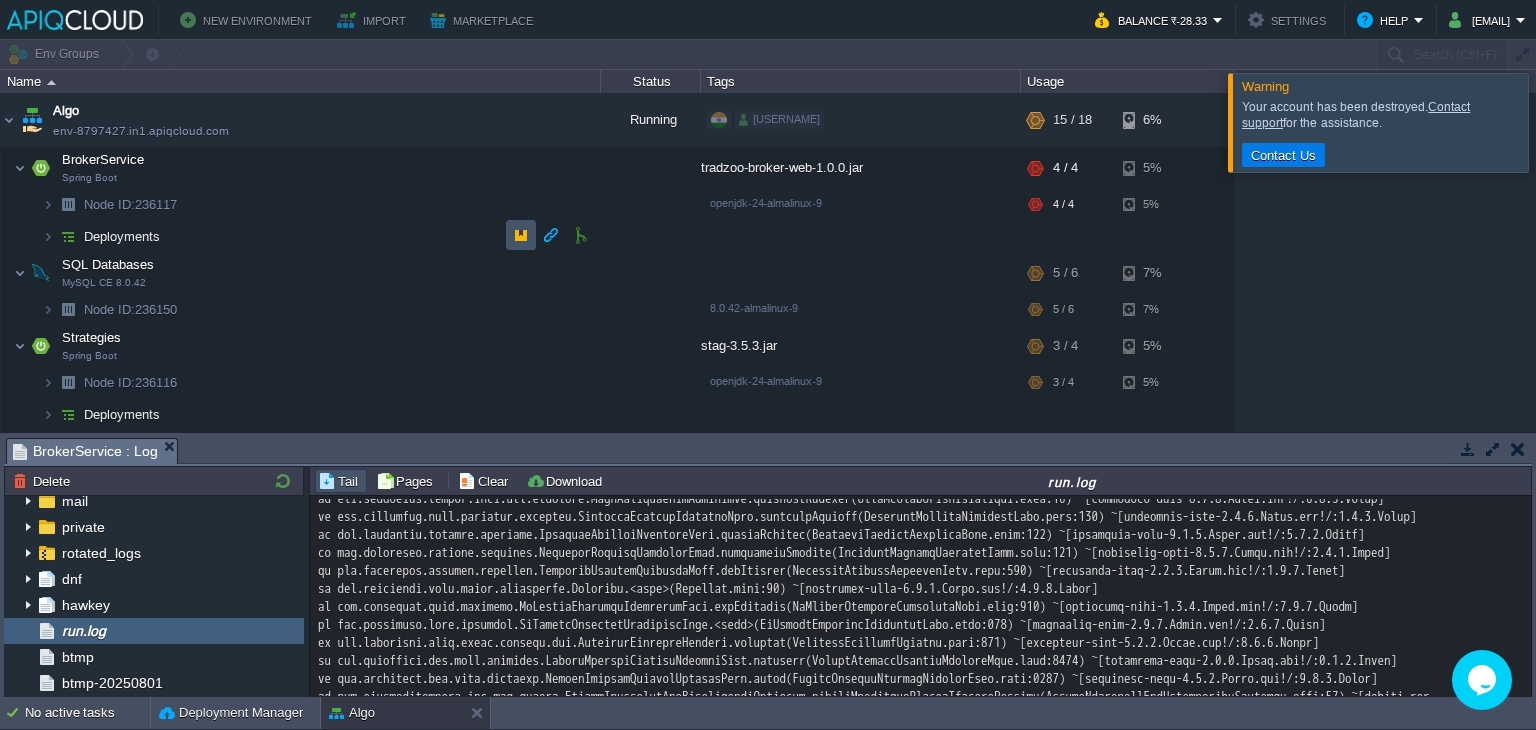 click at bounding box center (521, 235) 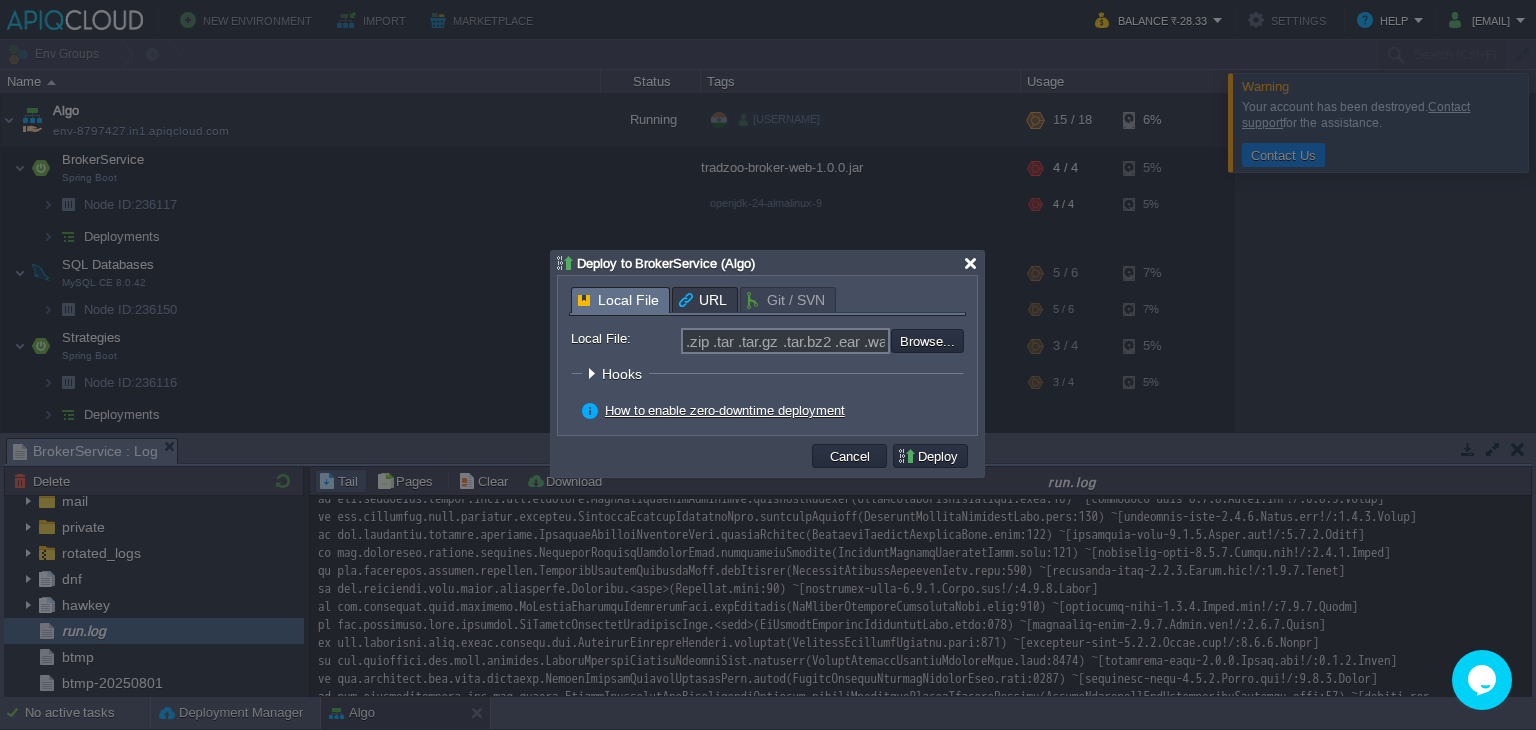 click at bounding box center [970, 263] 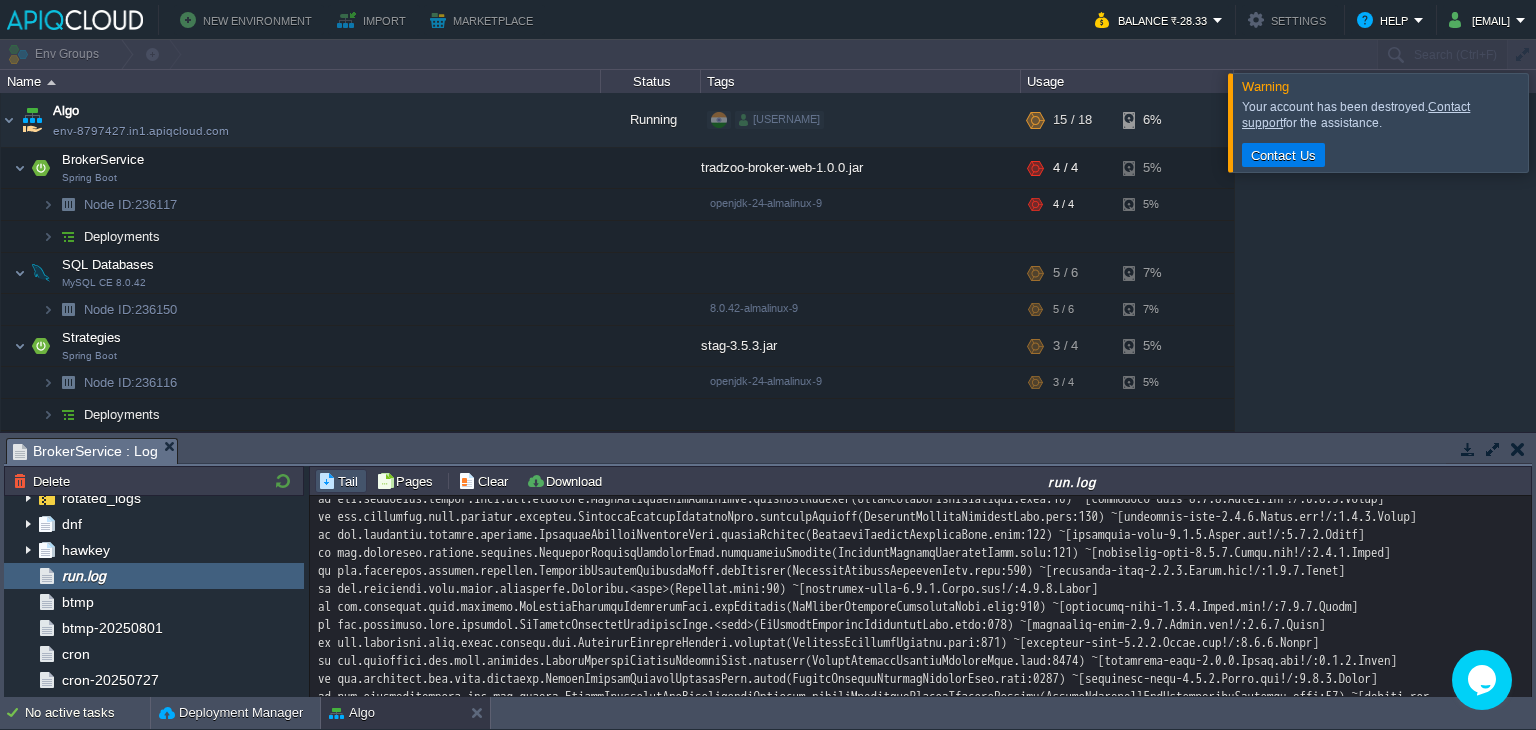 scroll, scrollTop: 0, scrollLeft: 0, axis: both 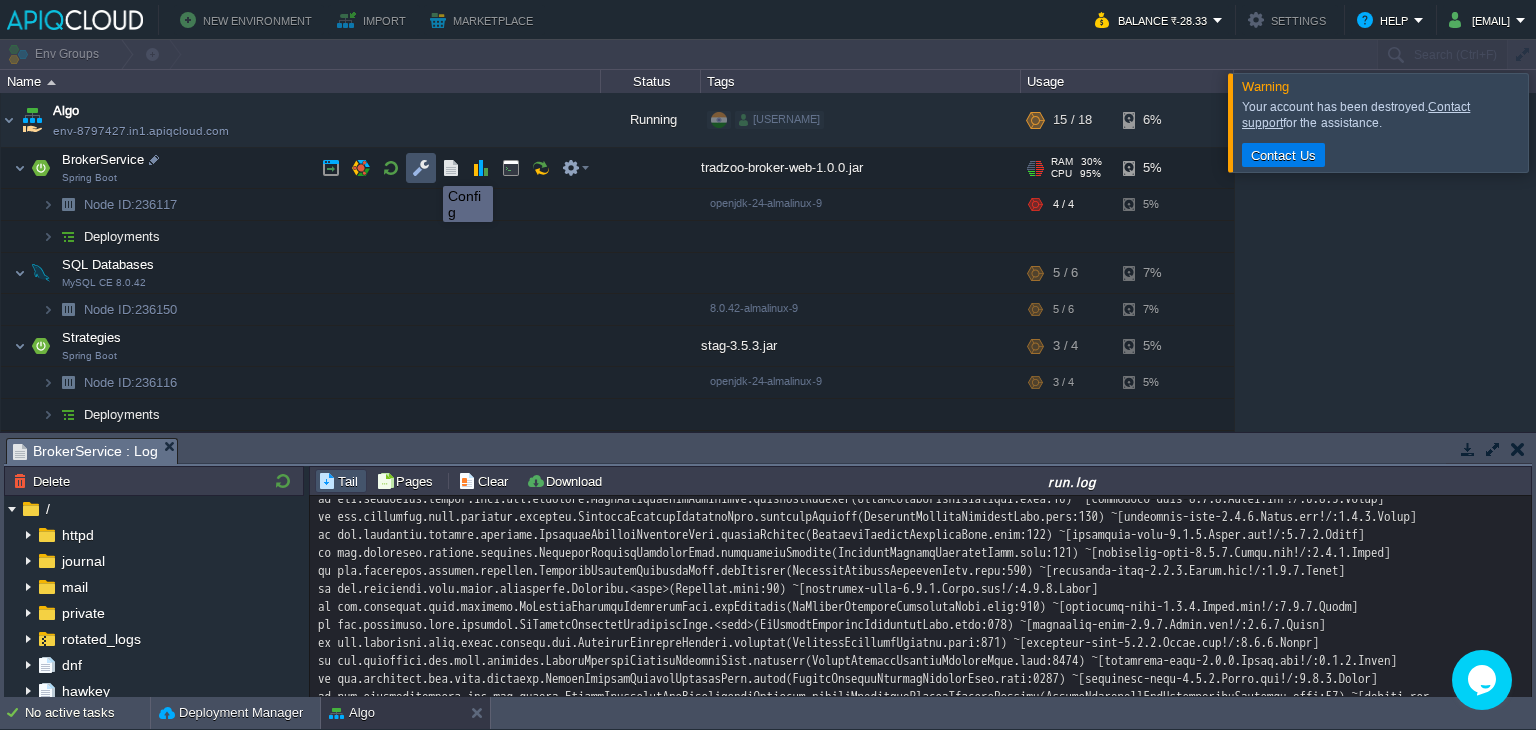click at bounding box center [421, 168] 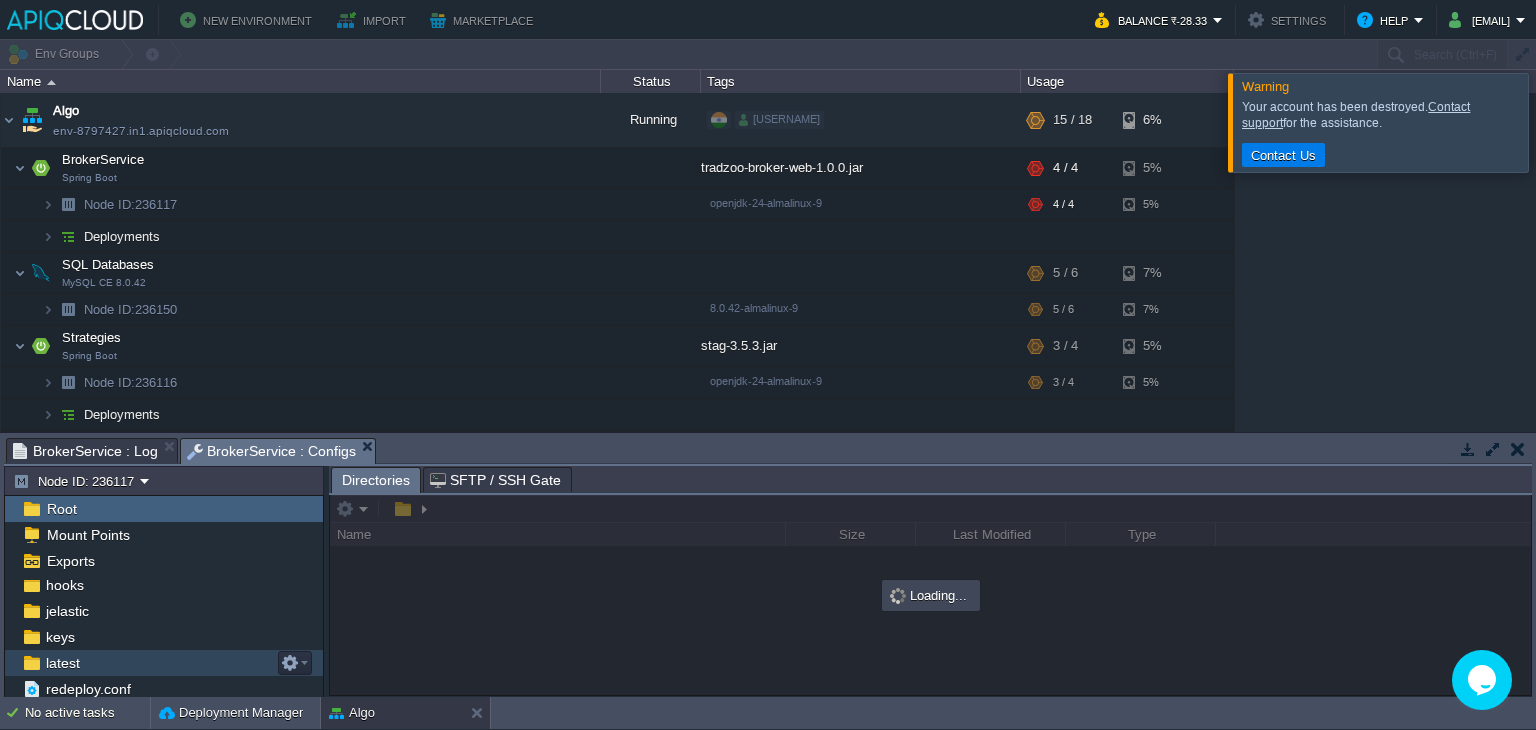 scroll, scrollTop: 0, scrollLeft: 0, axis: both 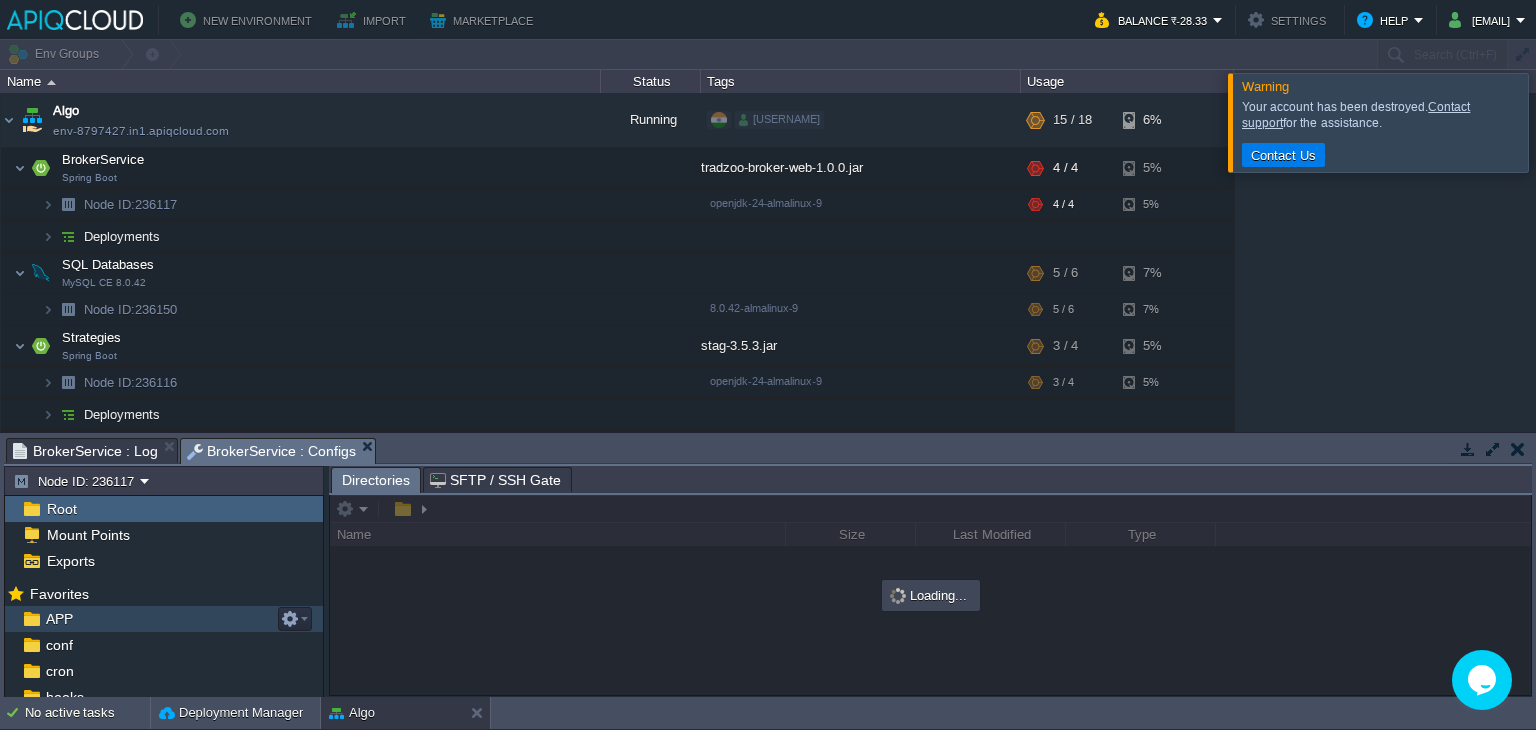 click on "APP" at bounding box center [164, 619] 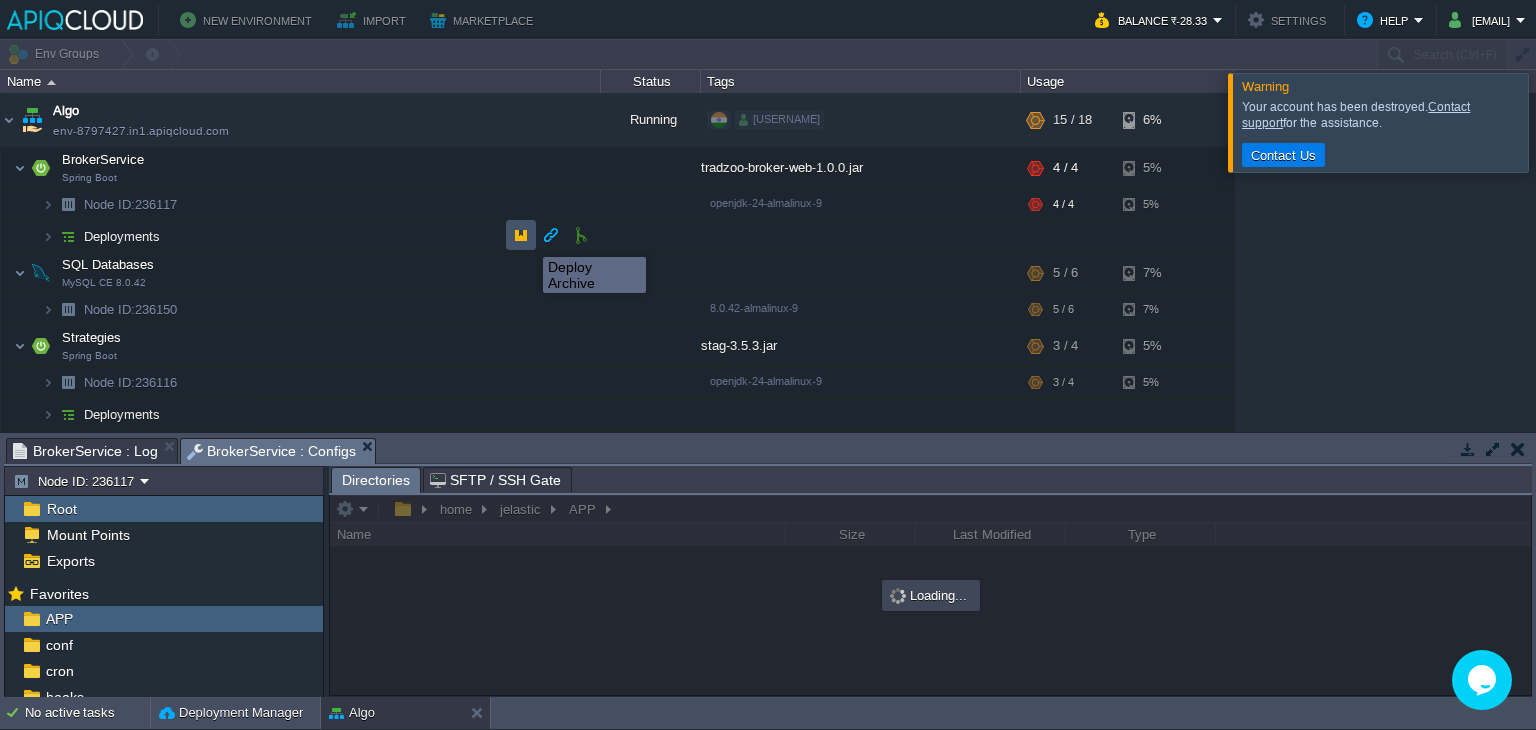 click at bounding box center (521, 235) 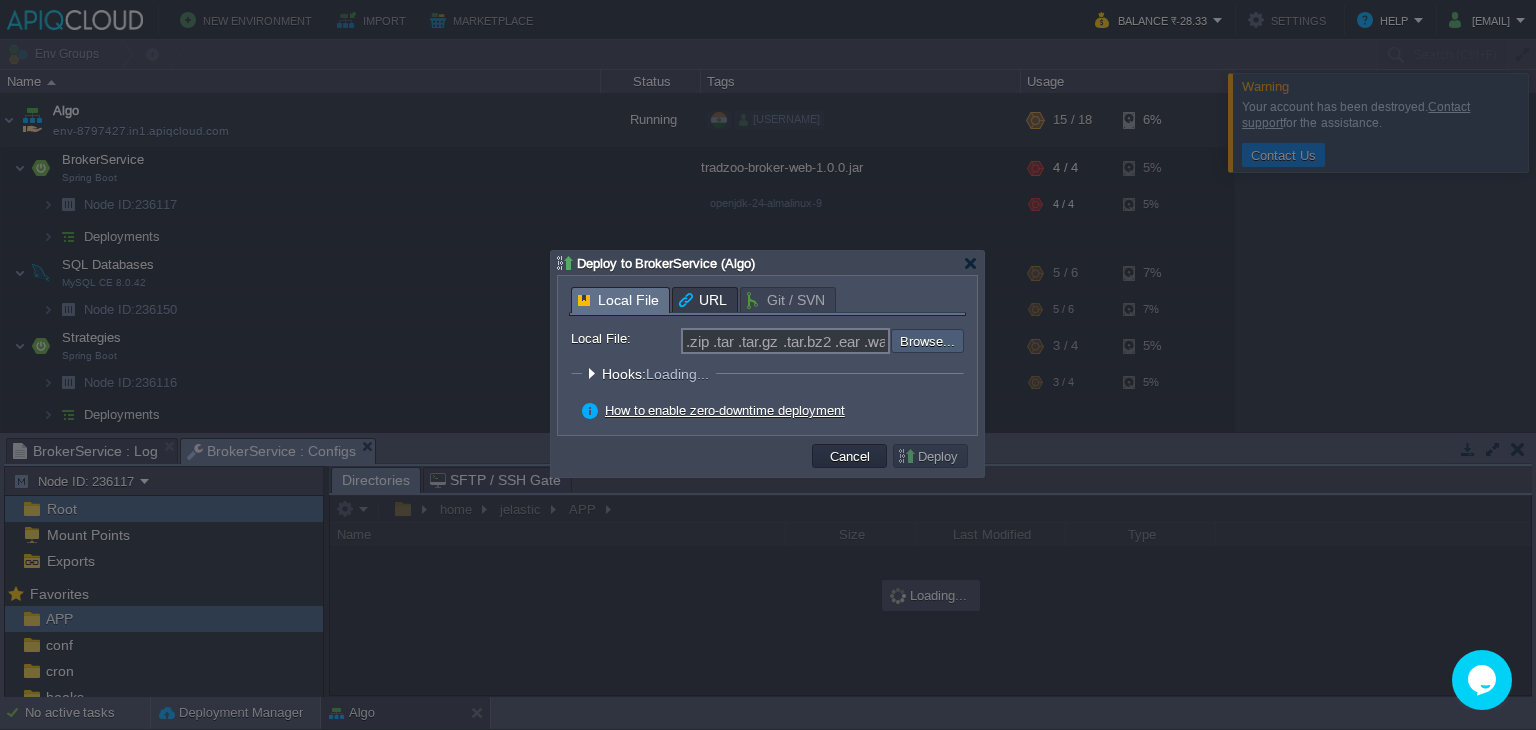 click at bounding box center (837, 341) 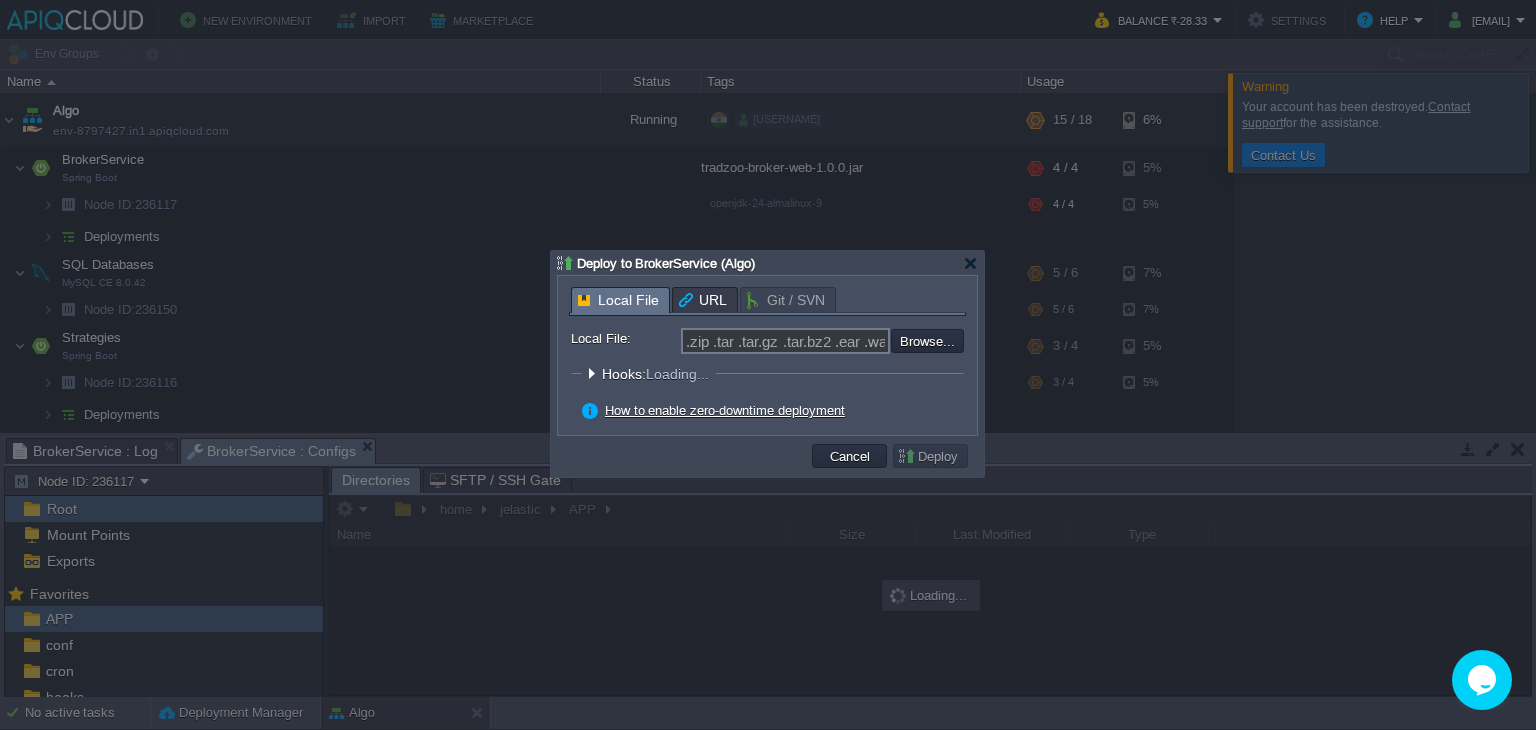 click on "Deploy" at bounding box center [930, 456] 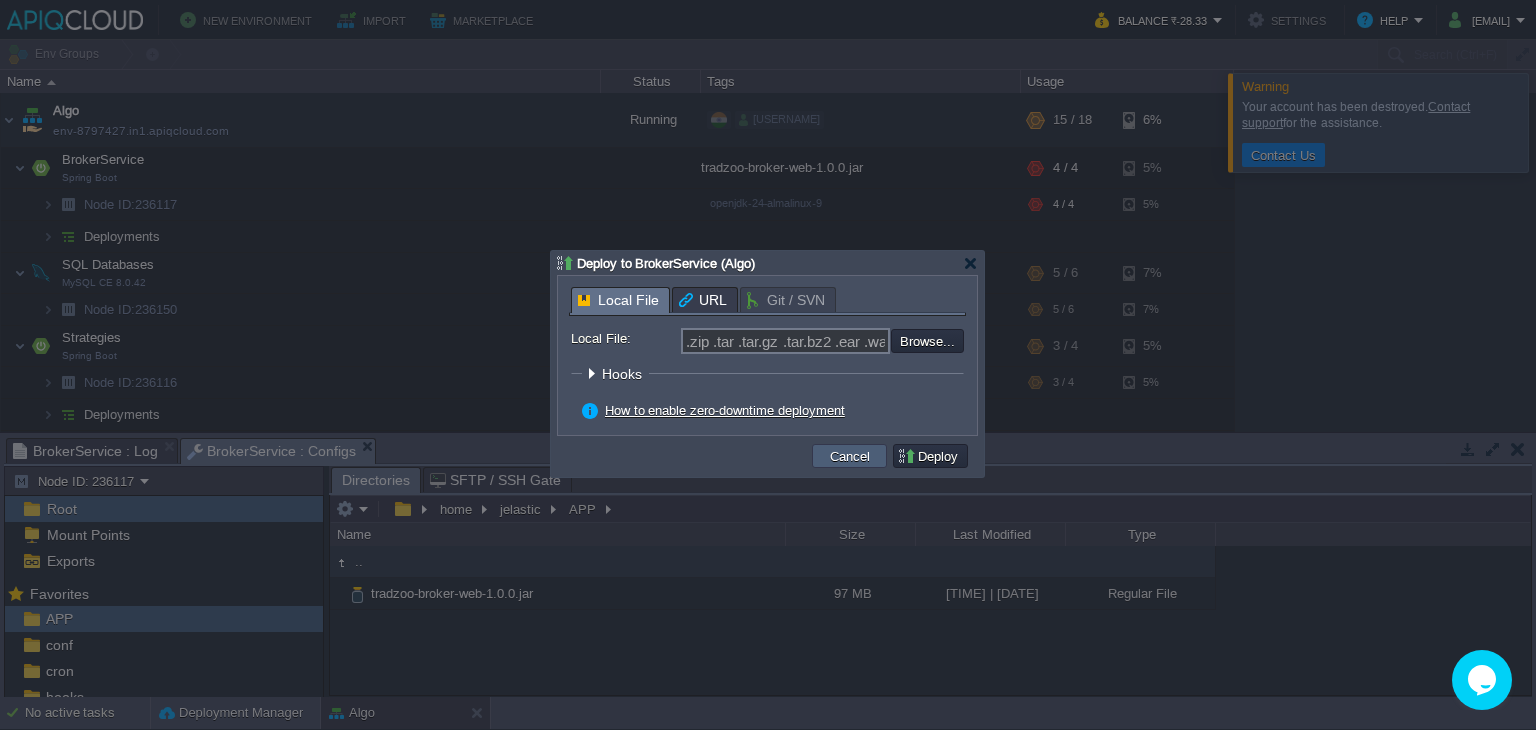 click on "Cancel" at bounding box center (849, 456) 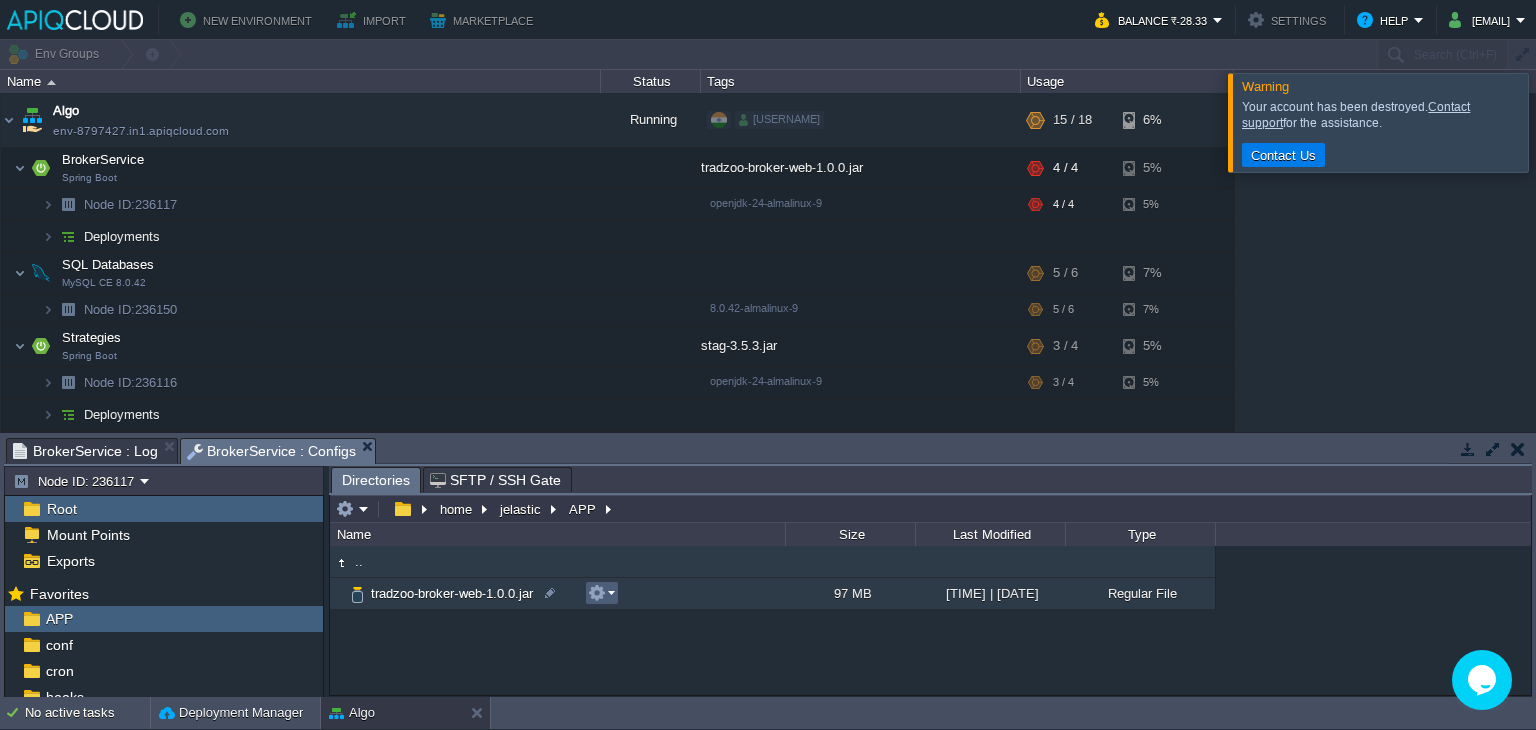 click at bounding box center (601, 593) 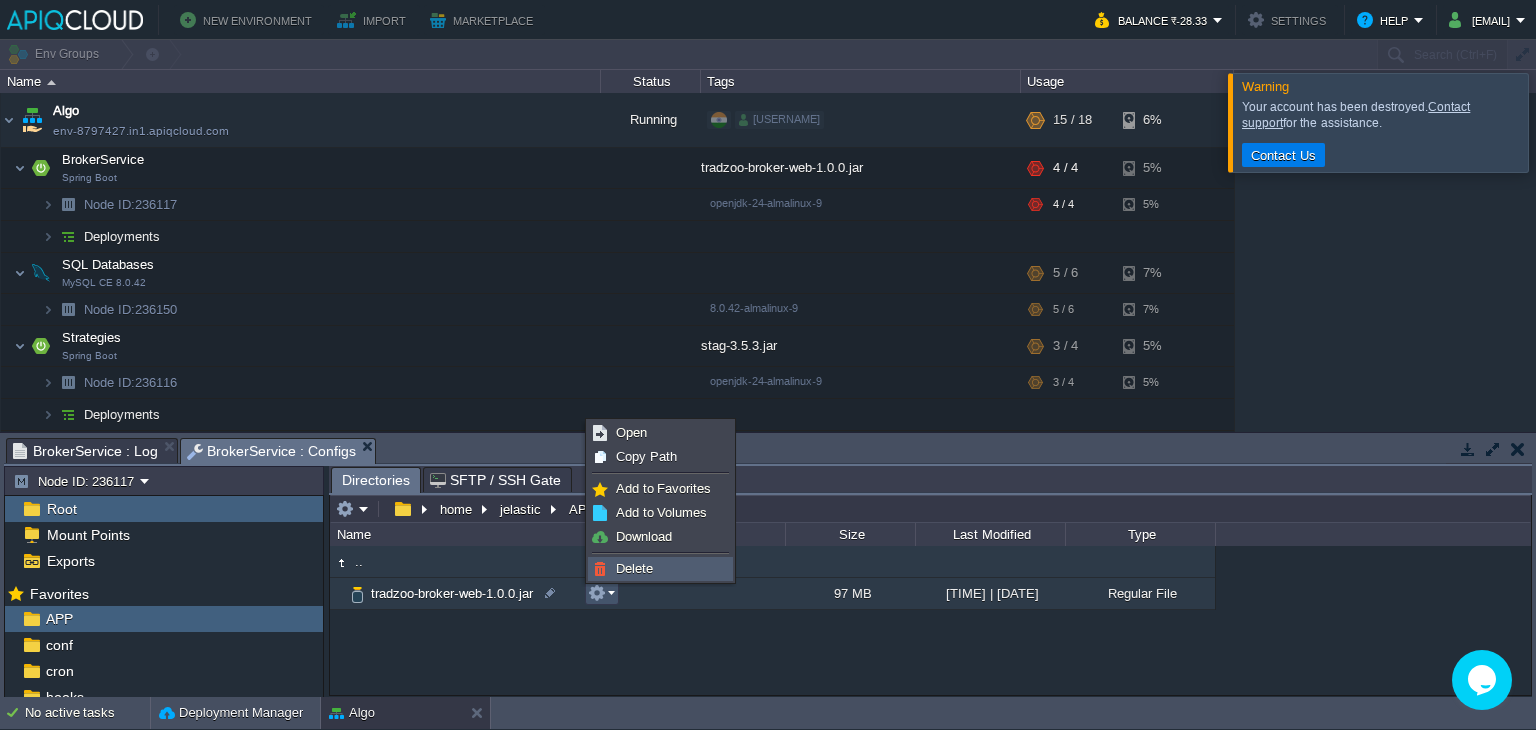 click on "Delete" at bounding box center (634, 568) 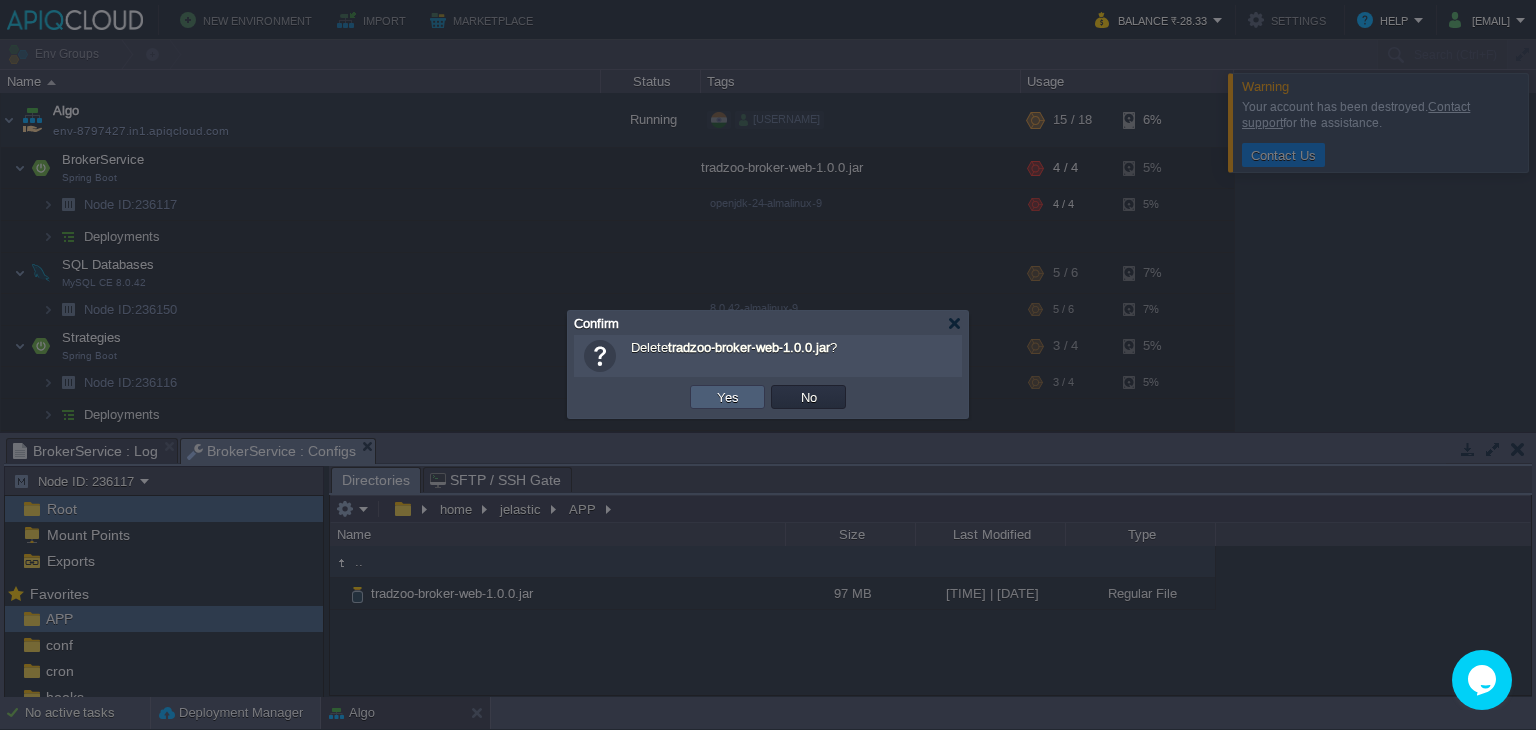 click on "Yes" at bounding box center (727, 397) 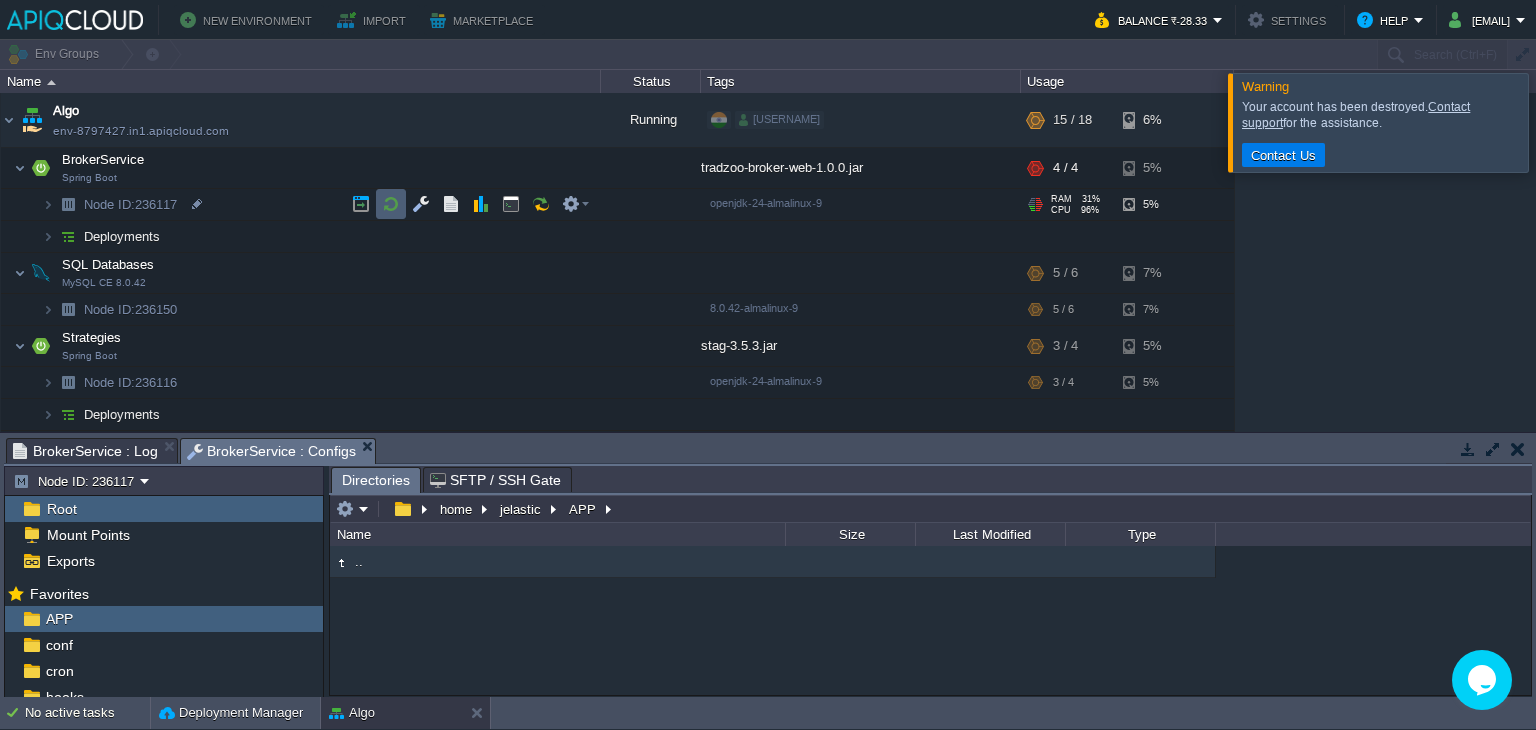 click at bounding box center (391, 204) 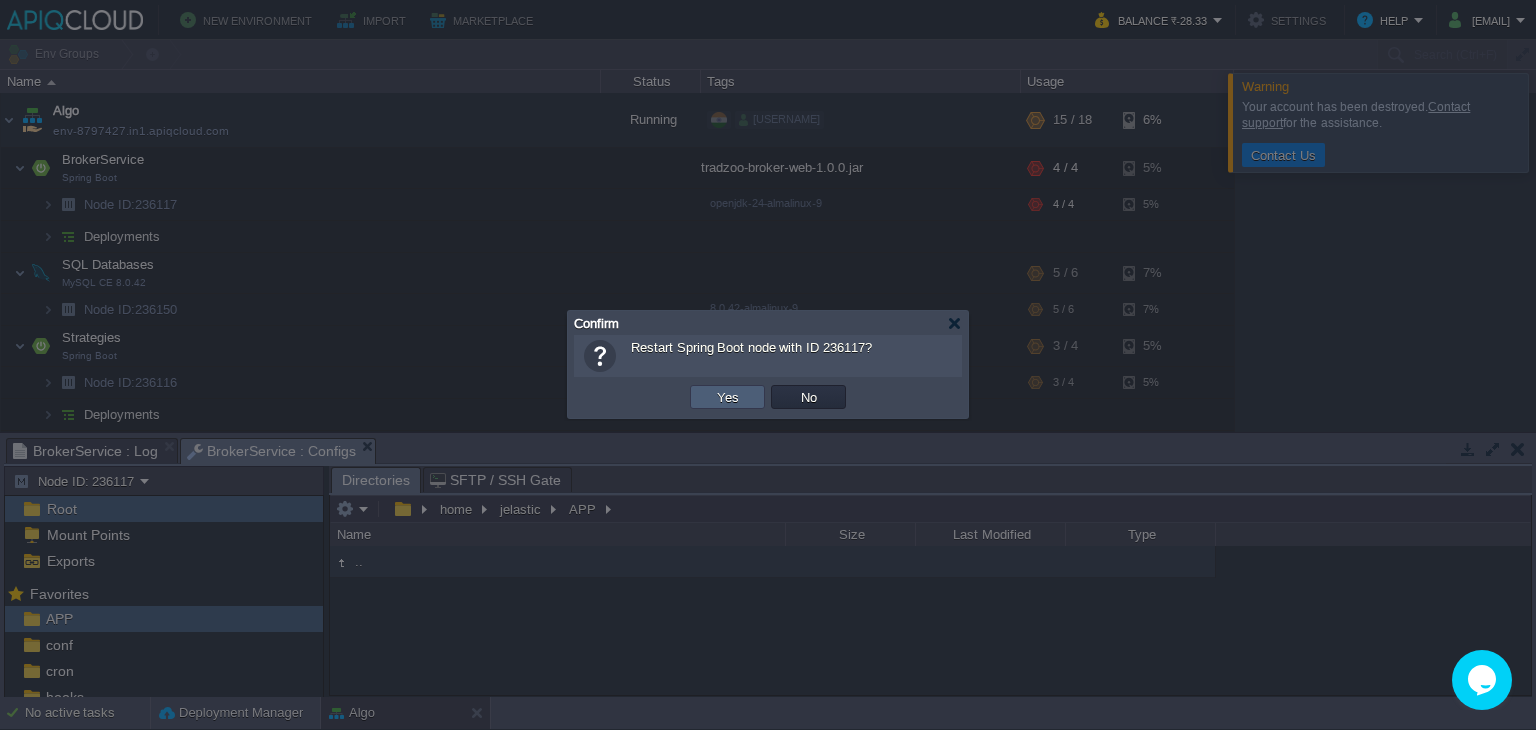 click on "Yes" at bounding box center (727, 397) 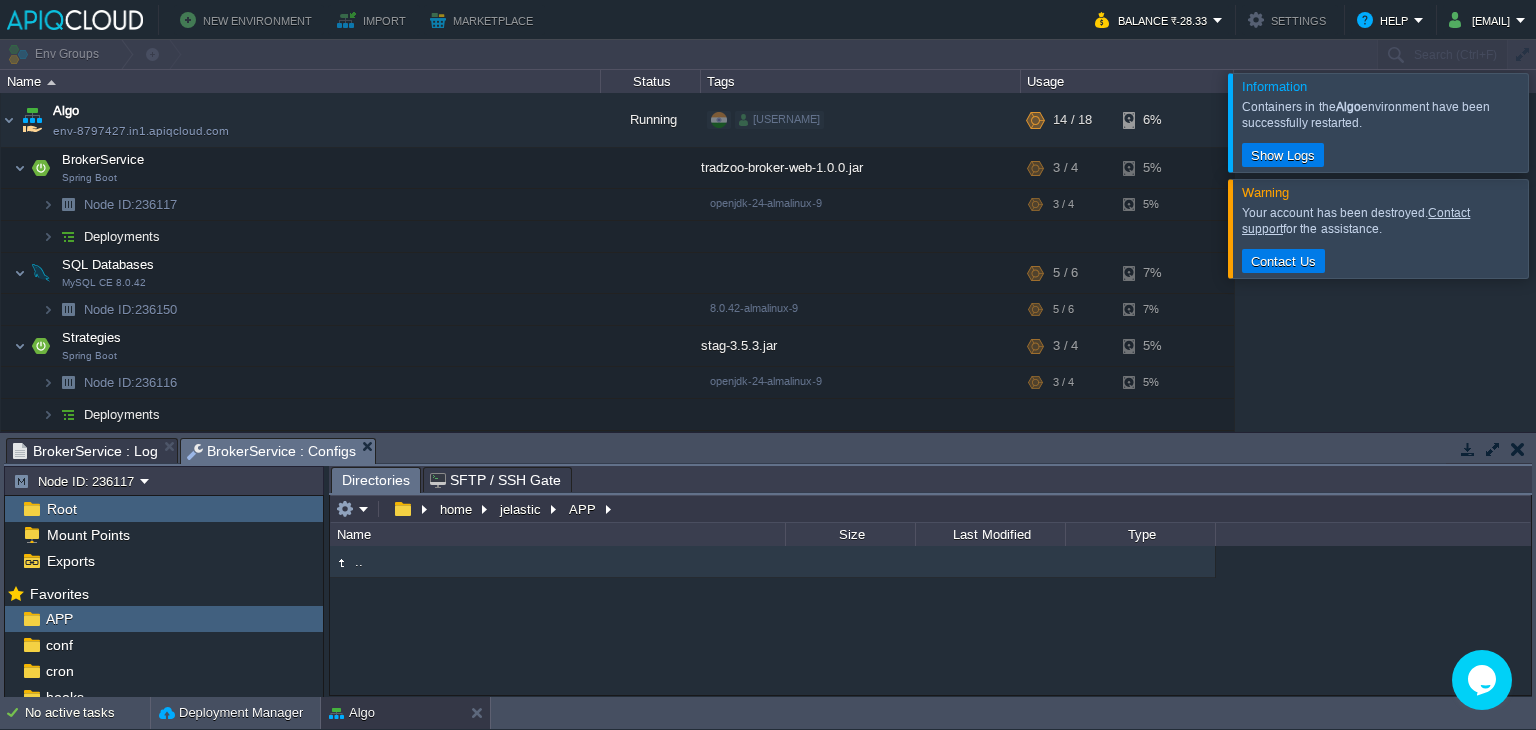 click at bounding box center (1560, 228) 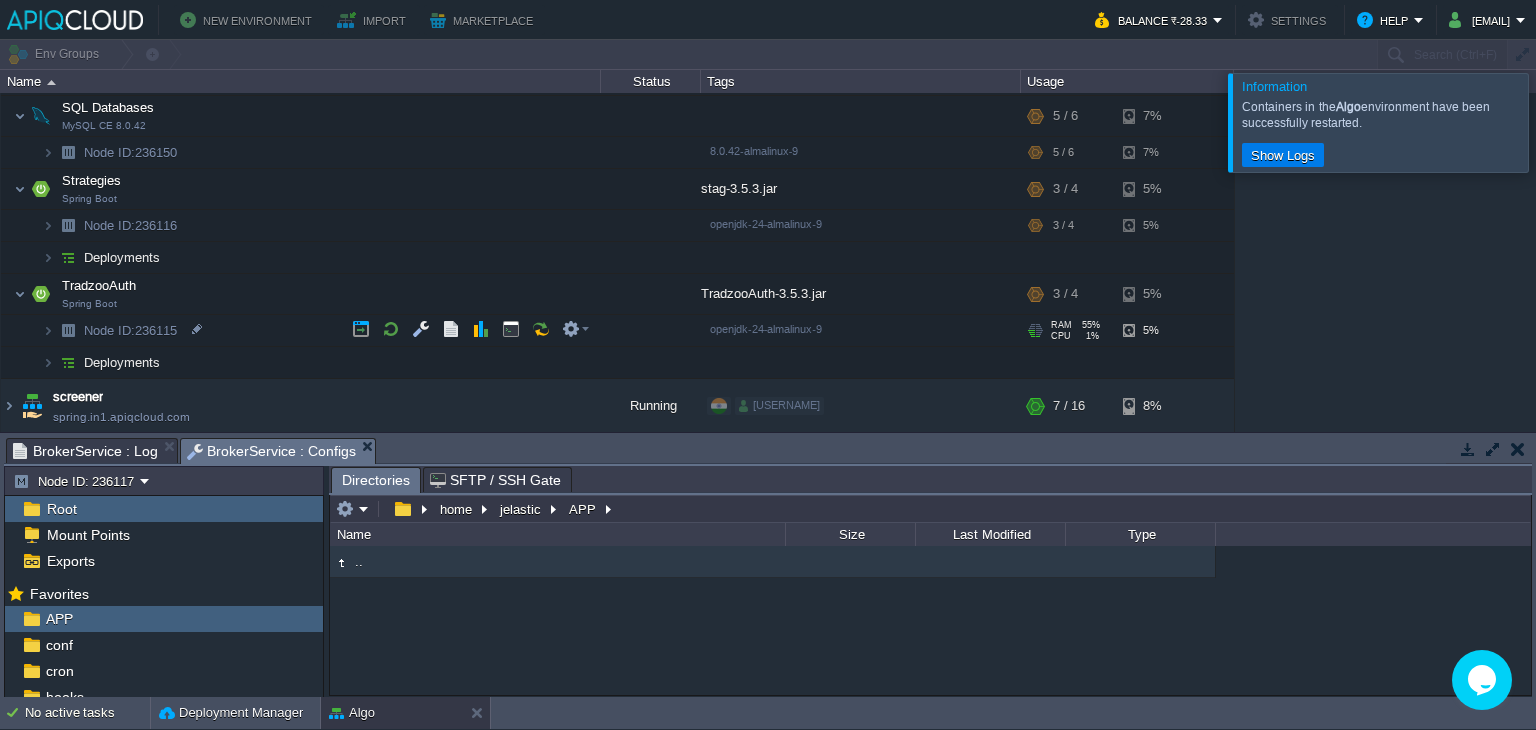 scroll, scrollTop: 0, scrollLeft: 0, axis: both 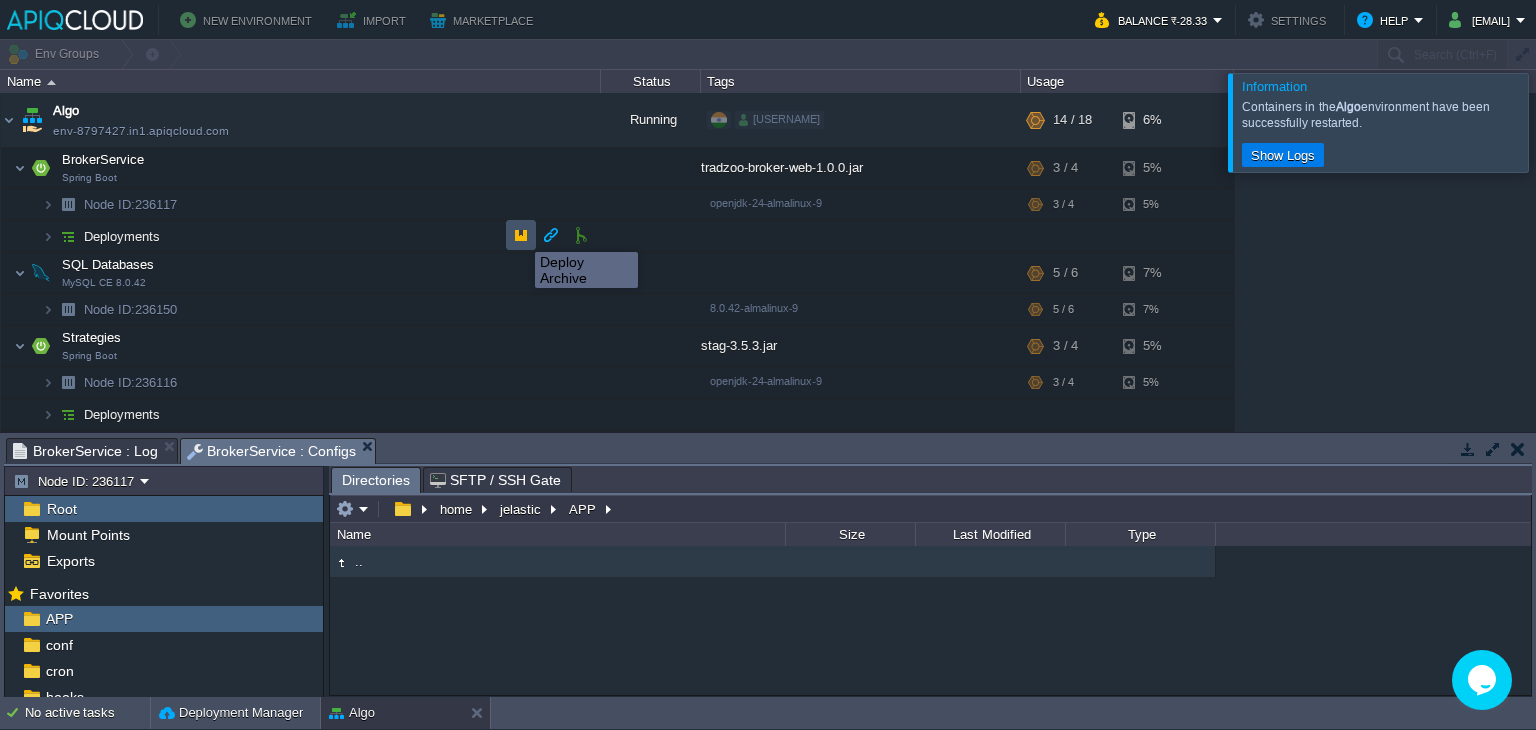 click at bounding box center [521, 235] 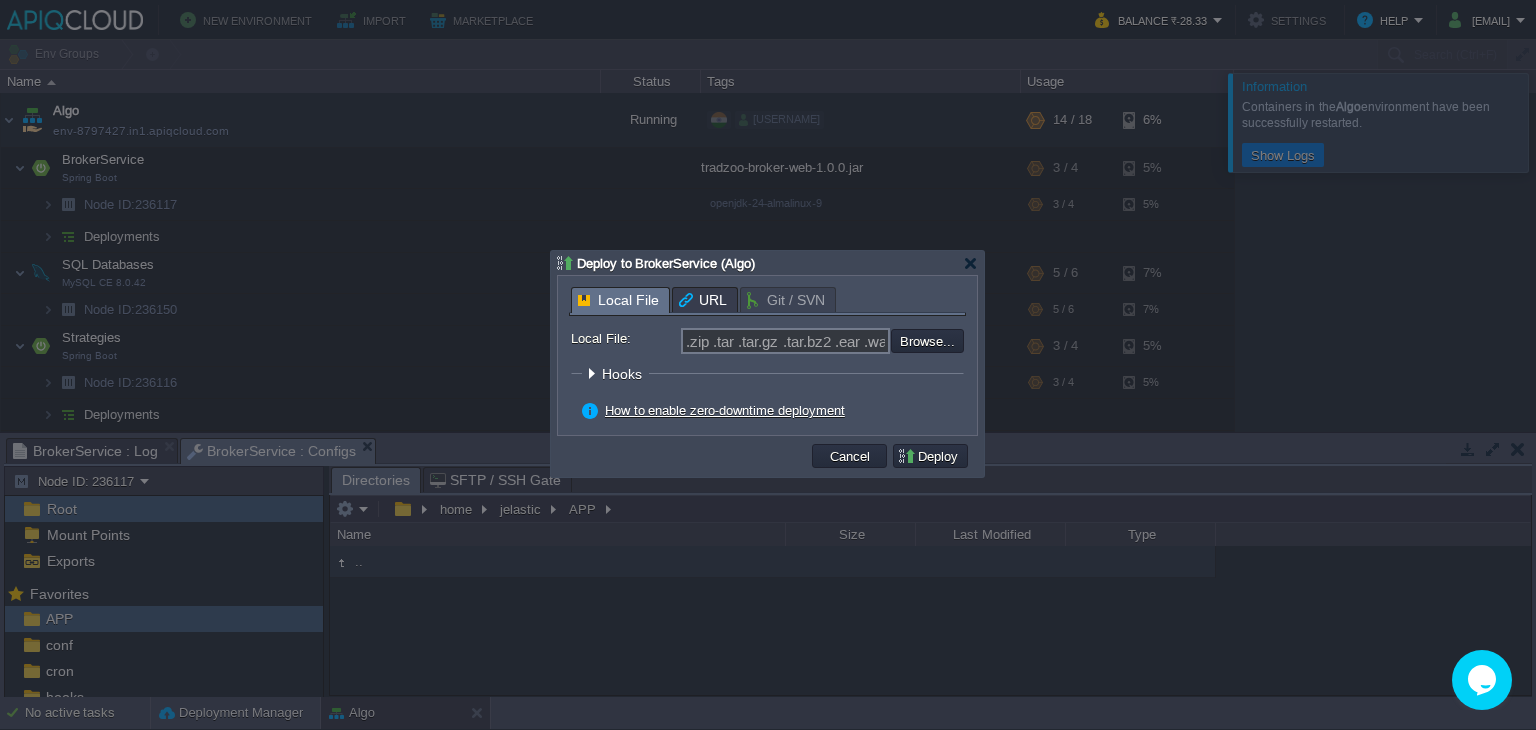 click at bounding box center (768, 365) 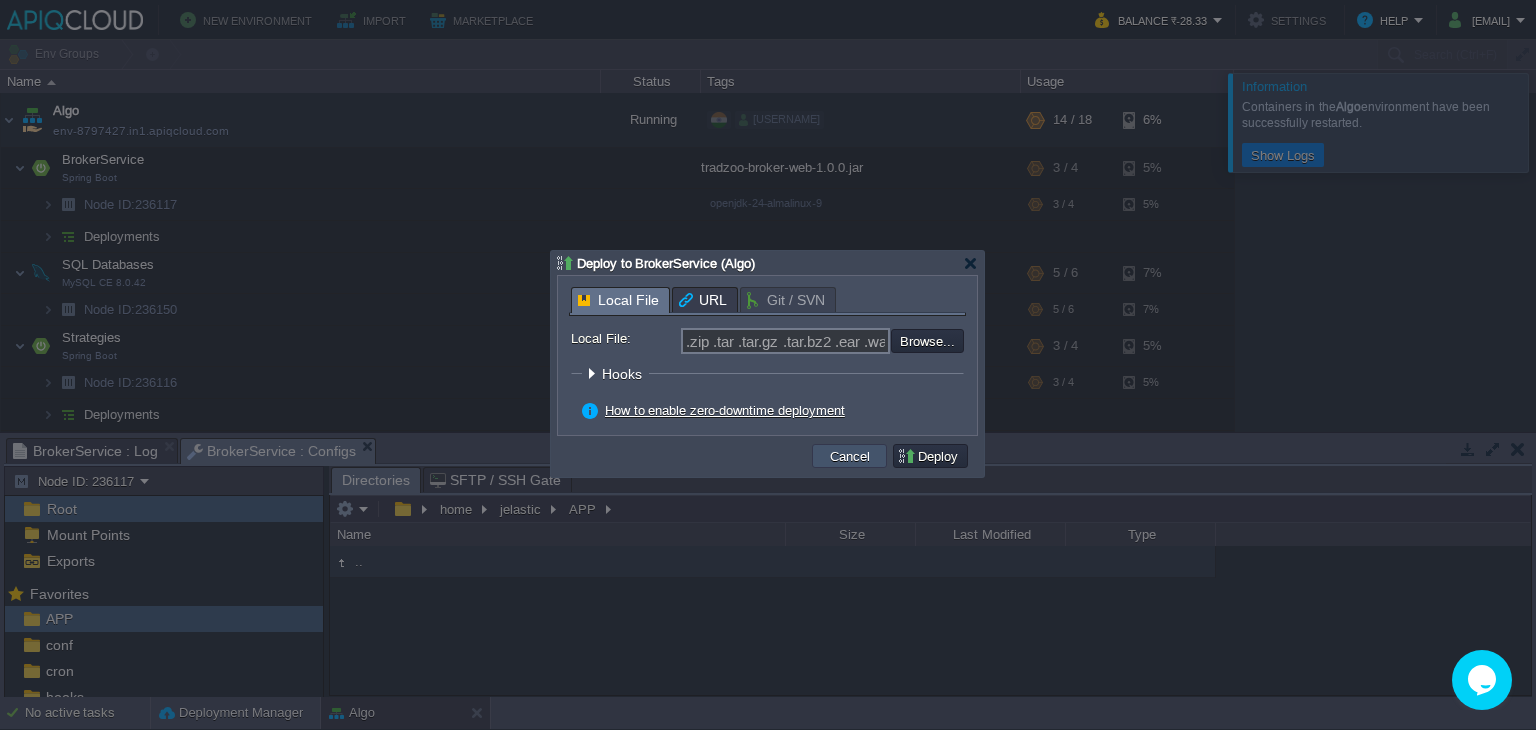 click on "Cancel" at bounding box center (850, 456) 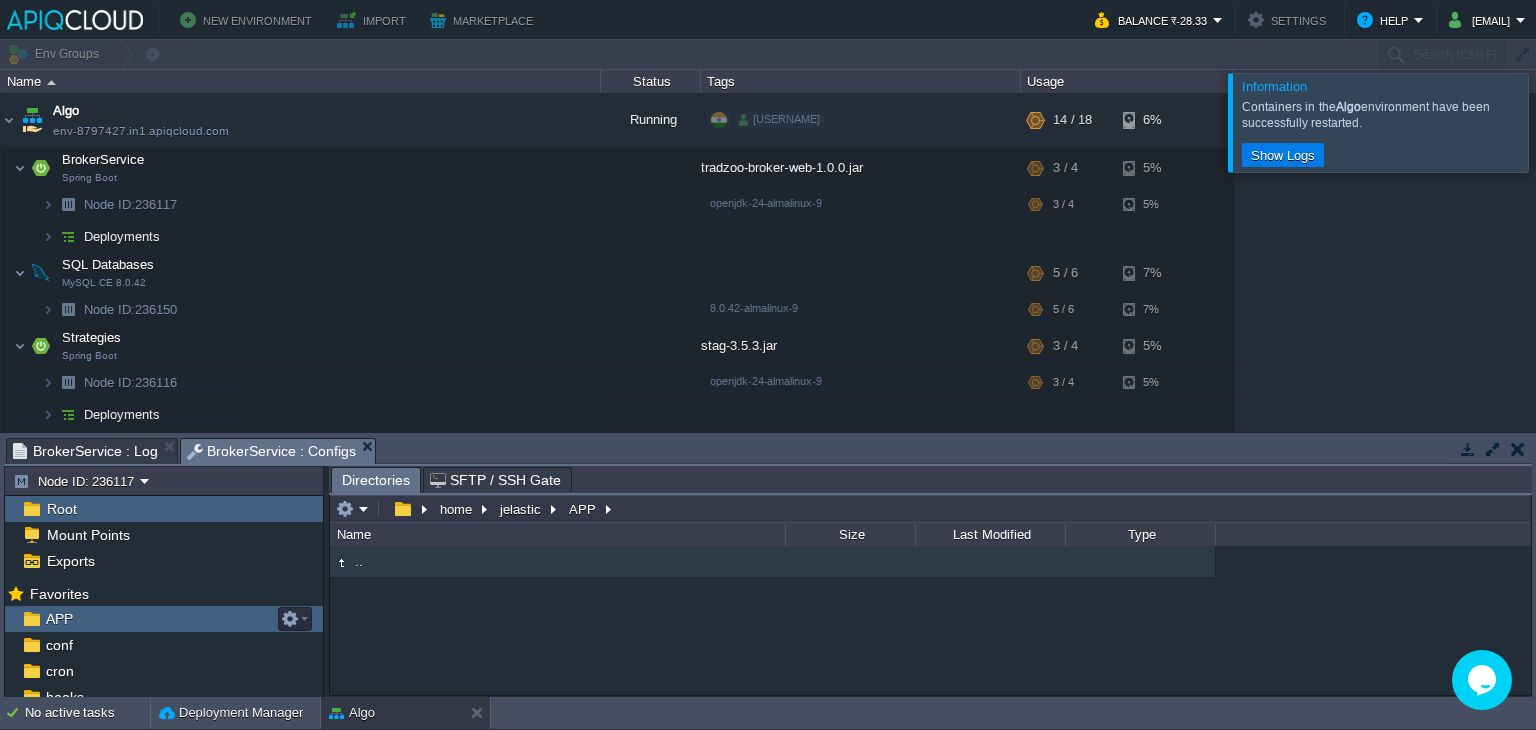click on "APP" at bounding box center (164, 619) 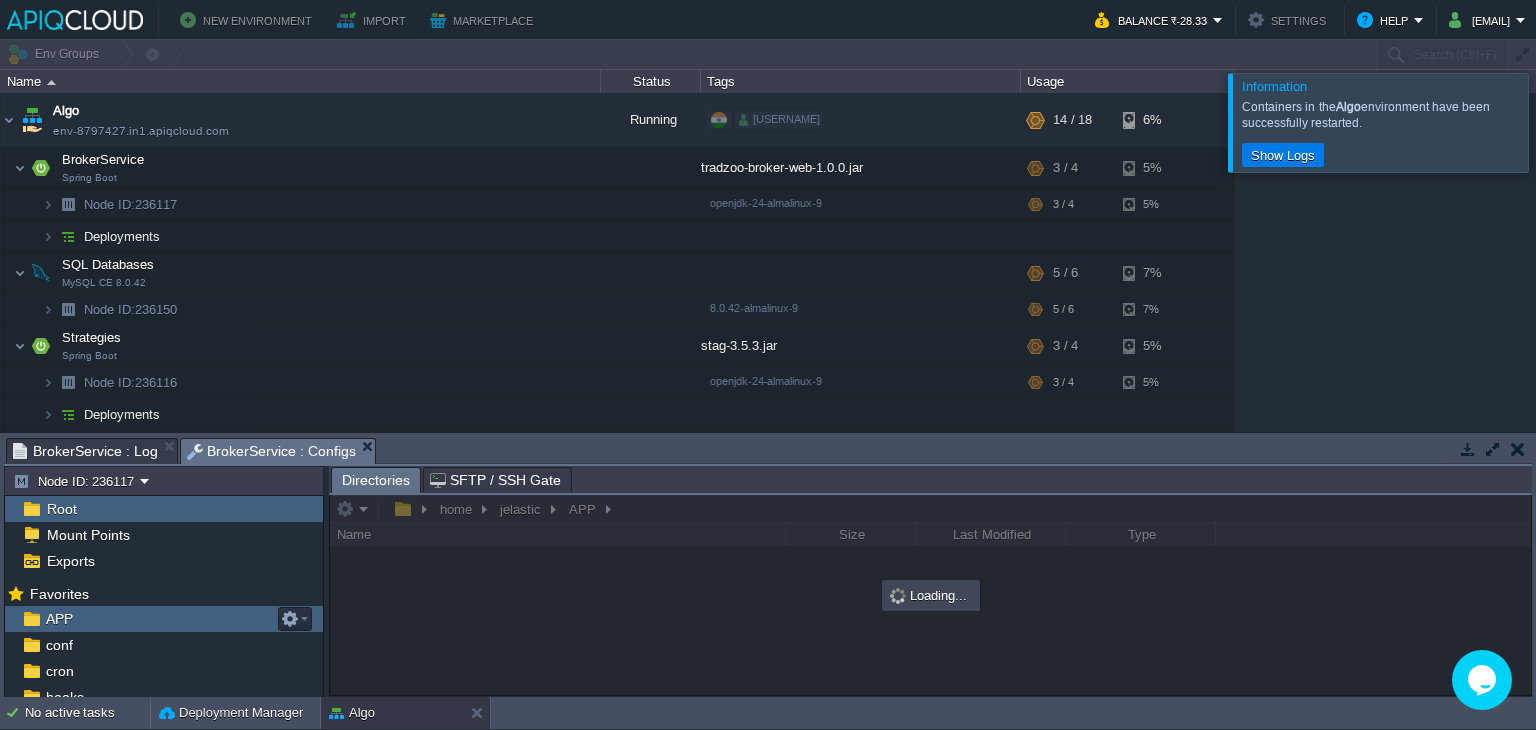 click on "APP" at bounding box center (164, 619) 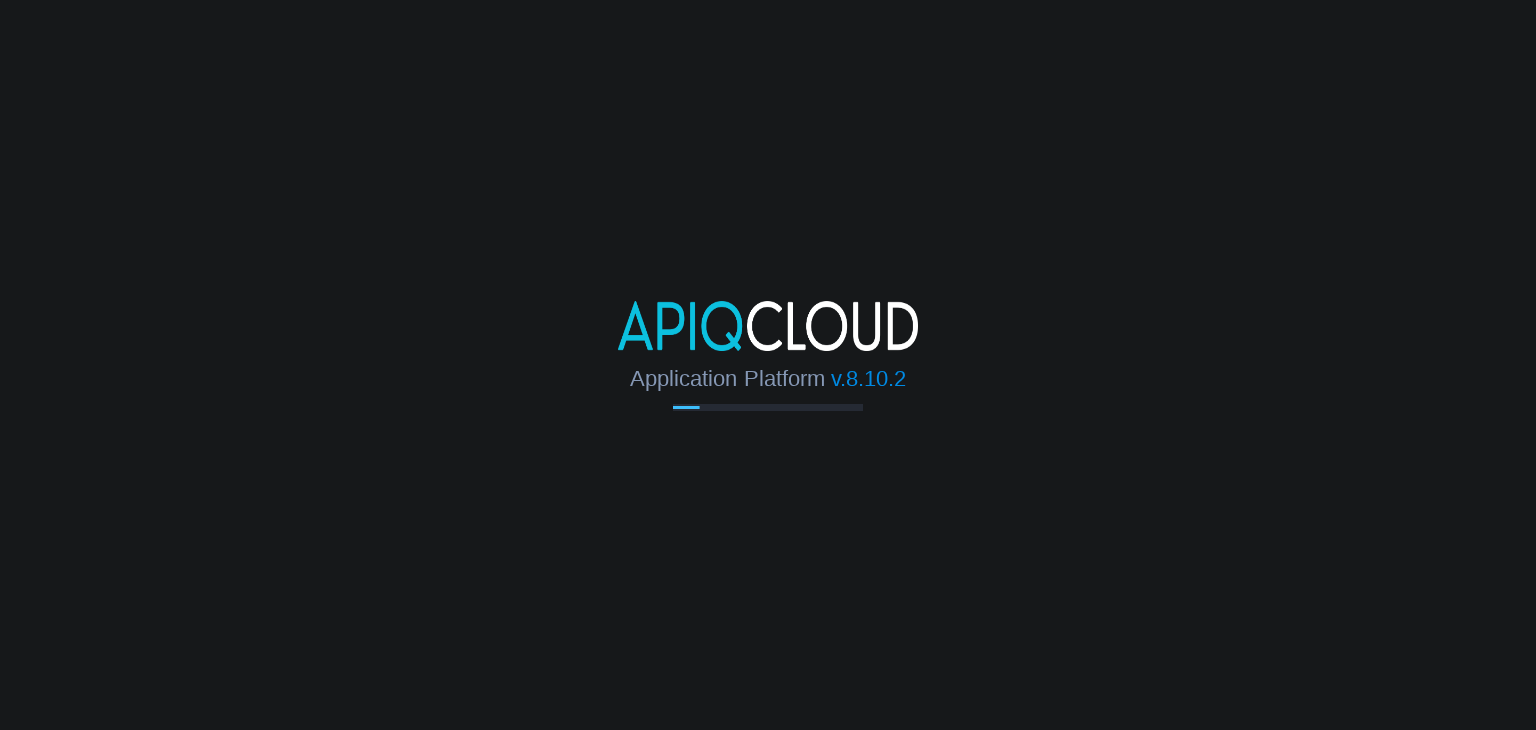 scroll, scrollTop: 0, scrollLeft: 0, axis: both 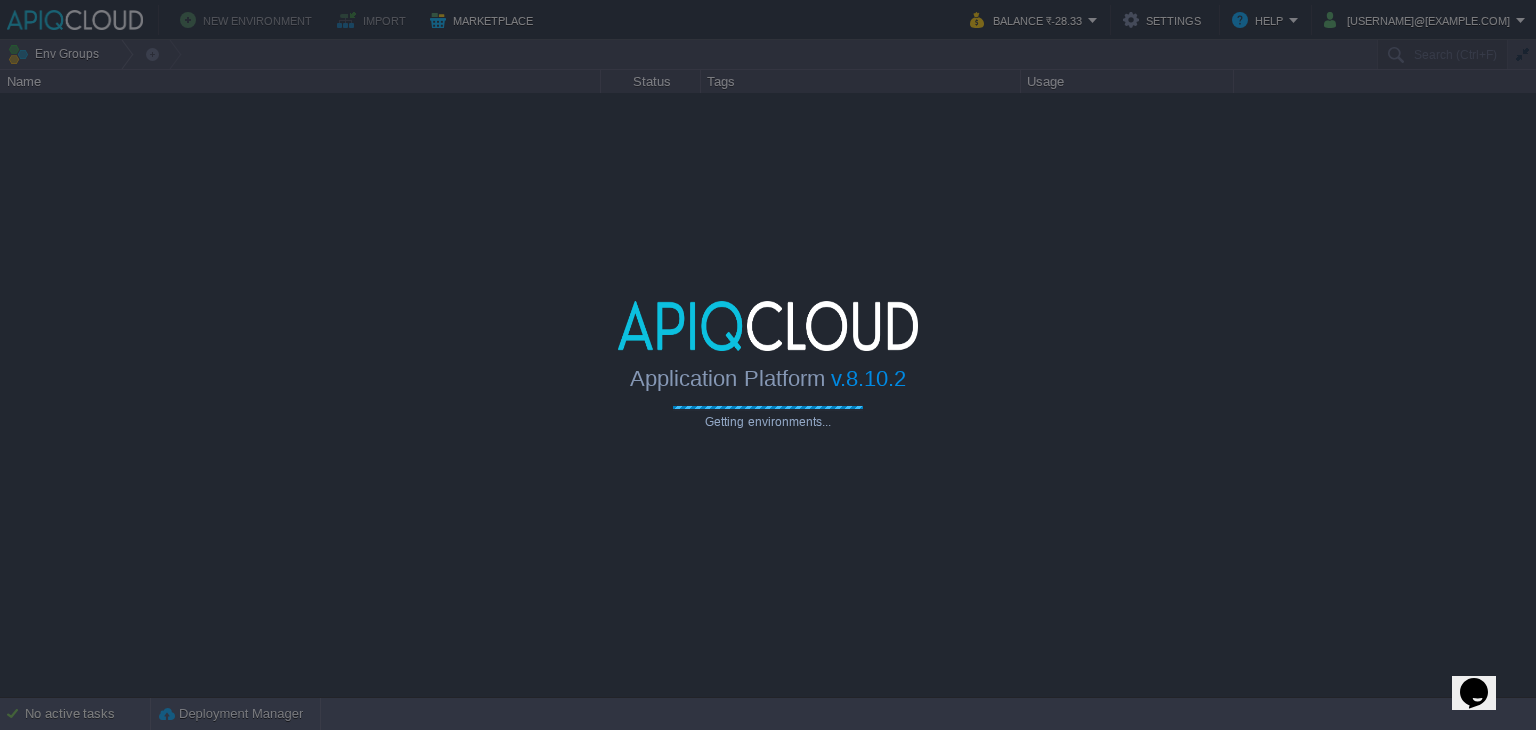 type on "Search (Ctrl+F)" 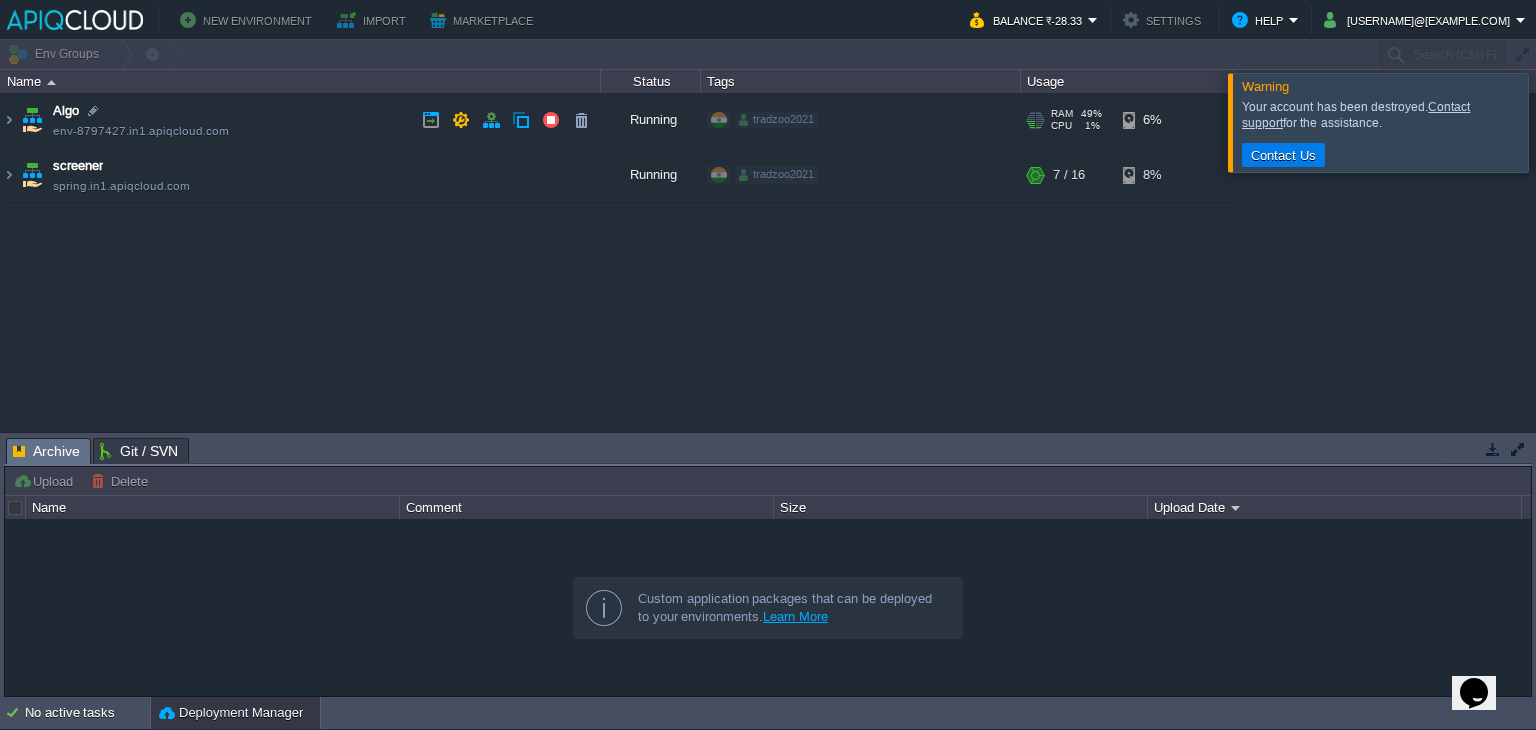 click on "Algo env-8797427.in1.apiqcloud.com" at bounding box center (301, 120) 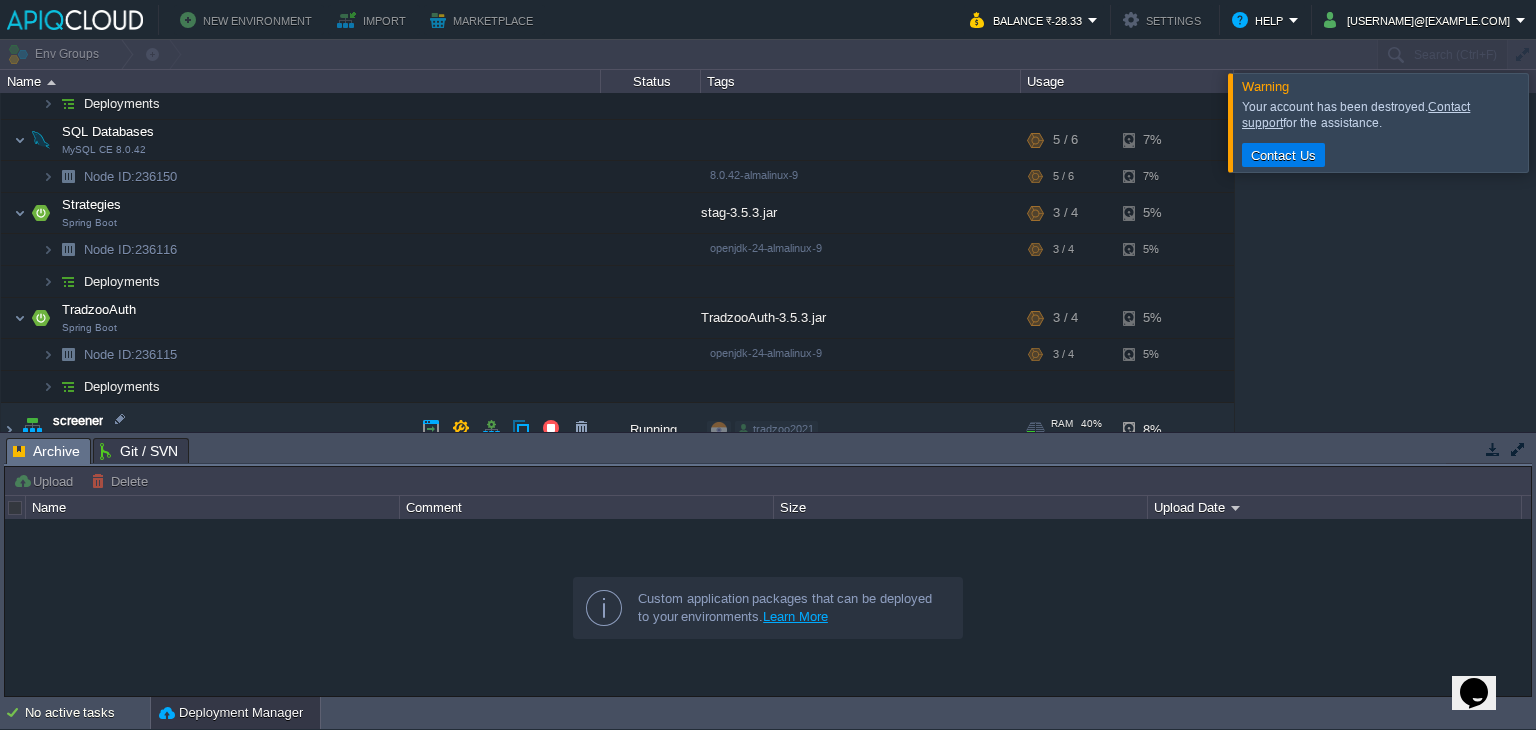 scroll, scrollTop: 0, scrollLeft: 0, axis: both 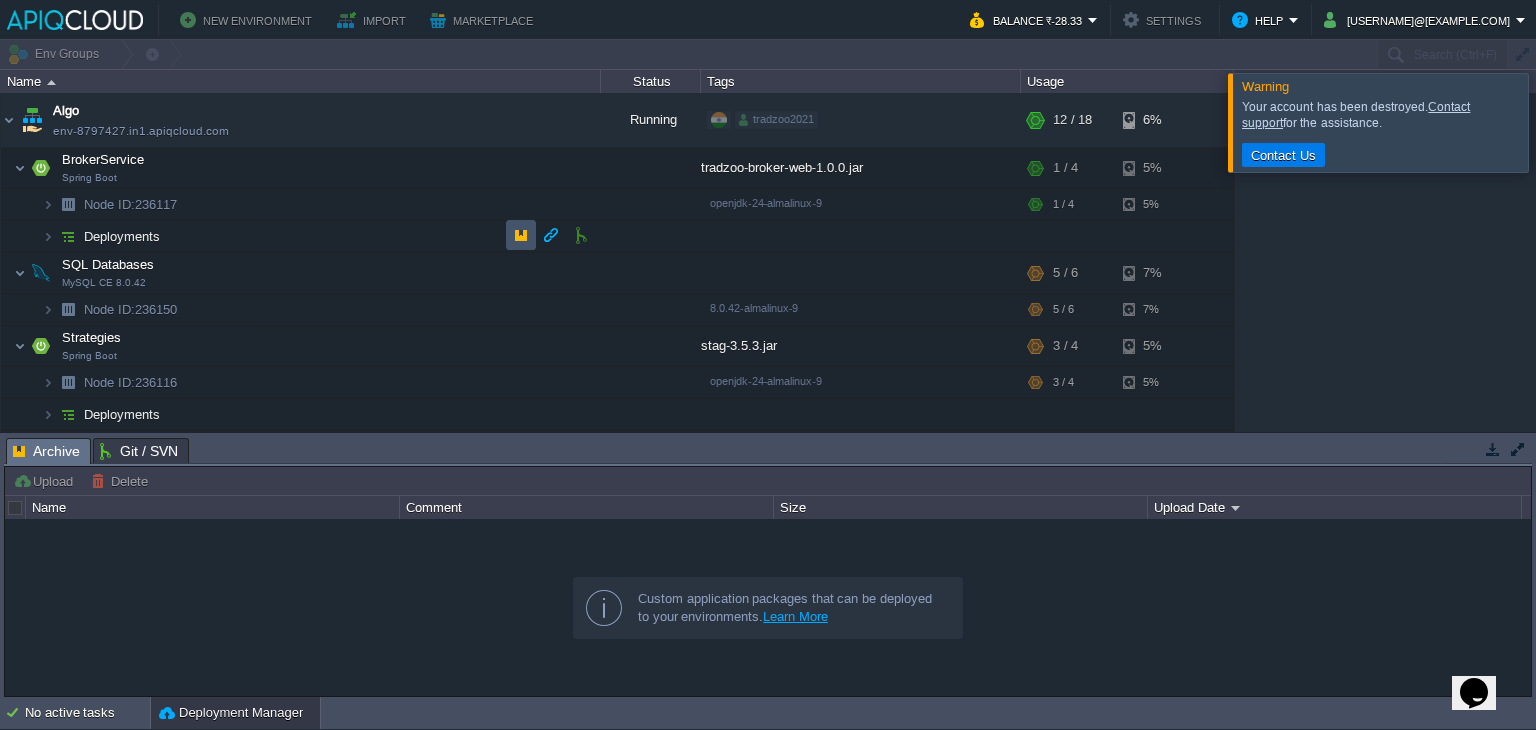 click at bounding box center (521, 235) 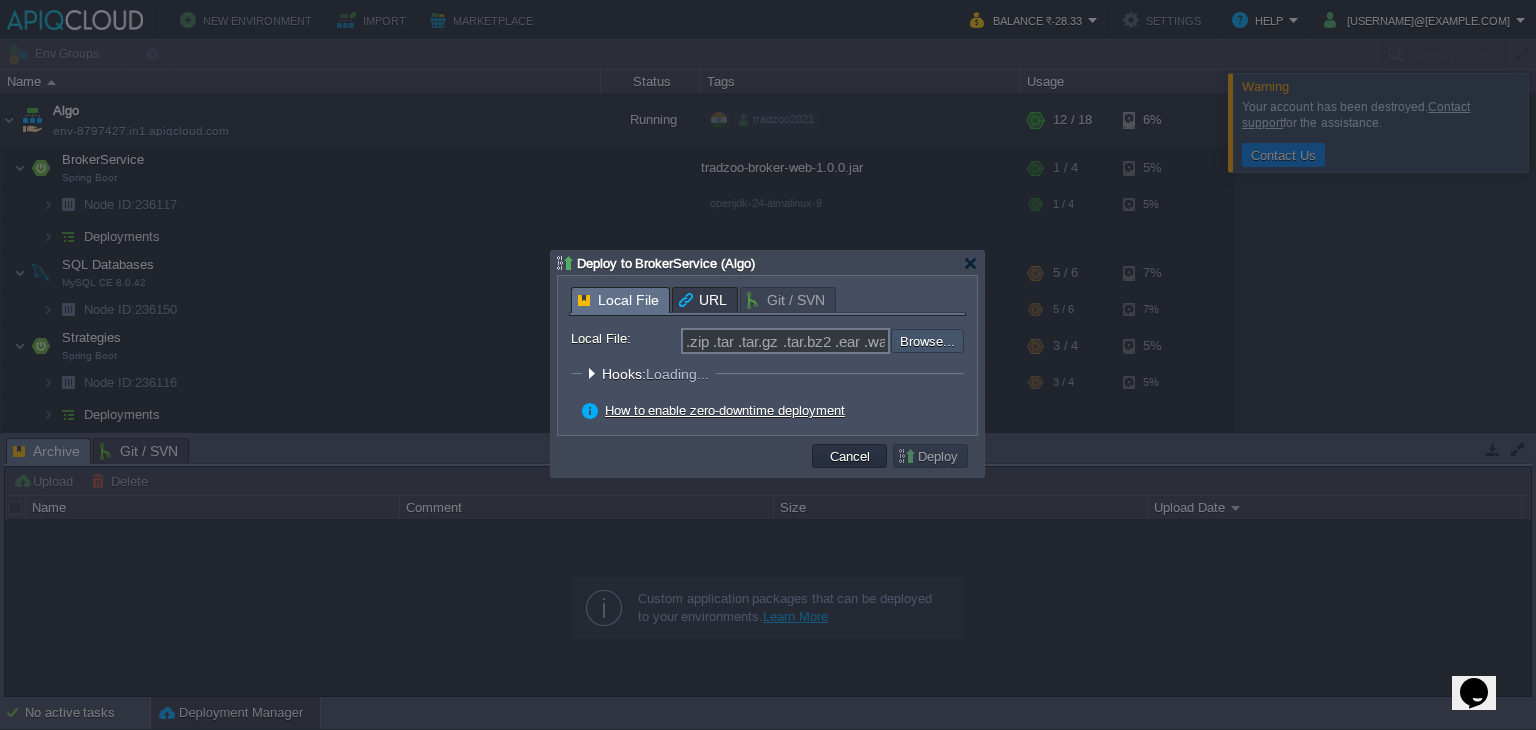 click at bounding box center (837, 341) 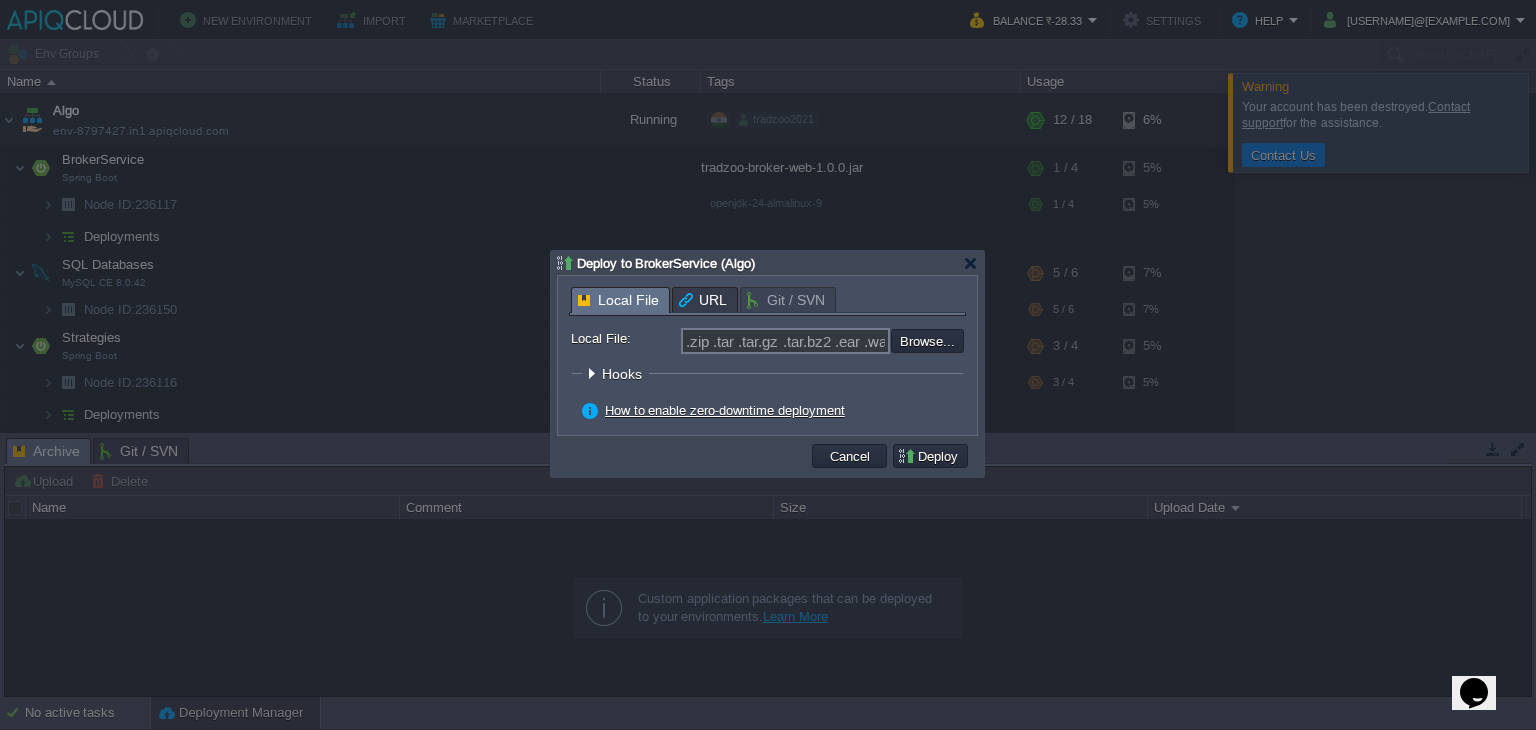 type on "C:\fakepath\tradzoo-broker-web-1.0.0.jar" 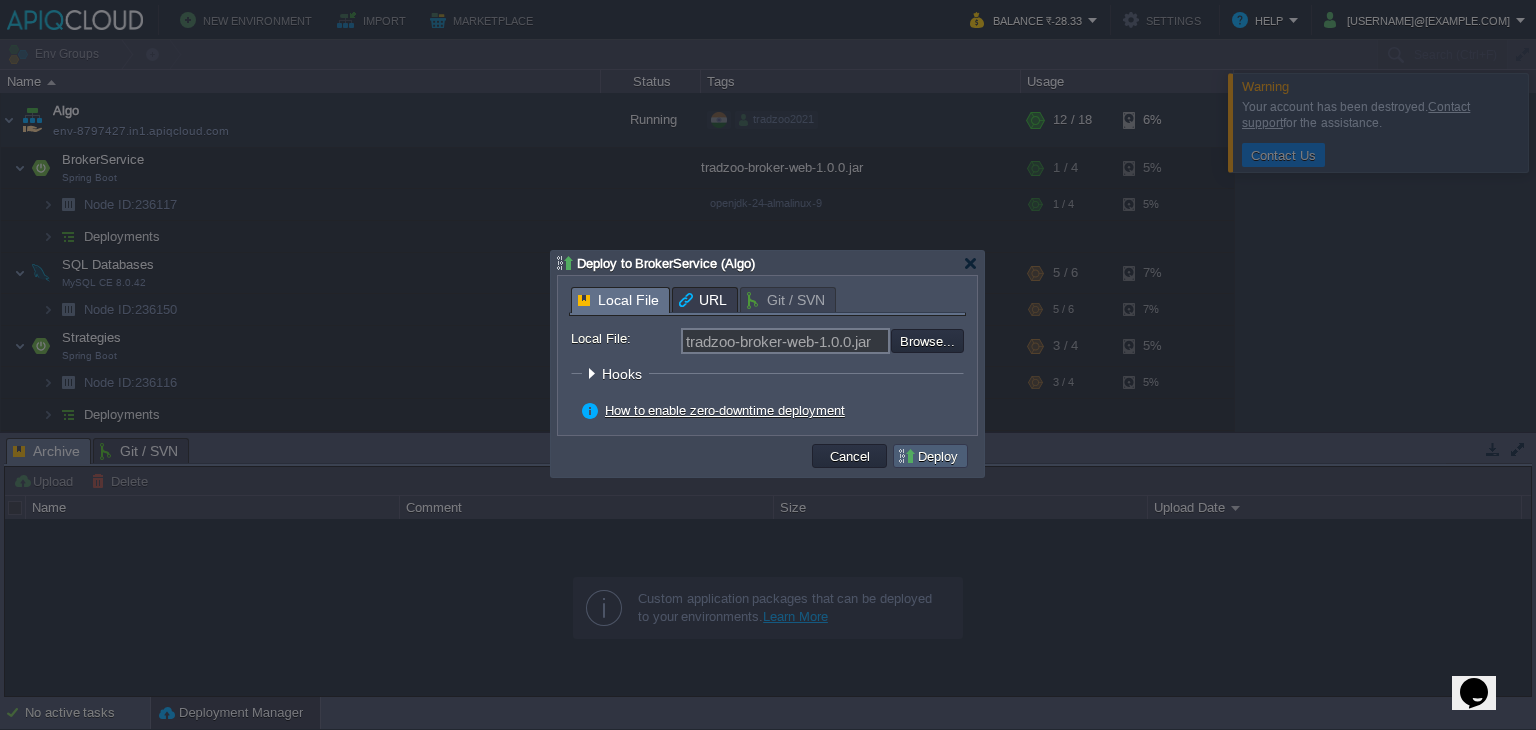 click on "Deploy" at bounding box center [930, 456] 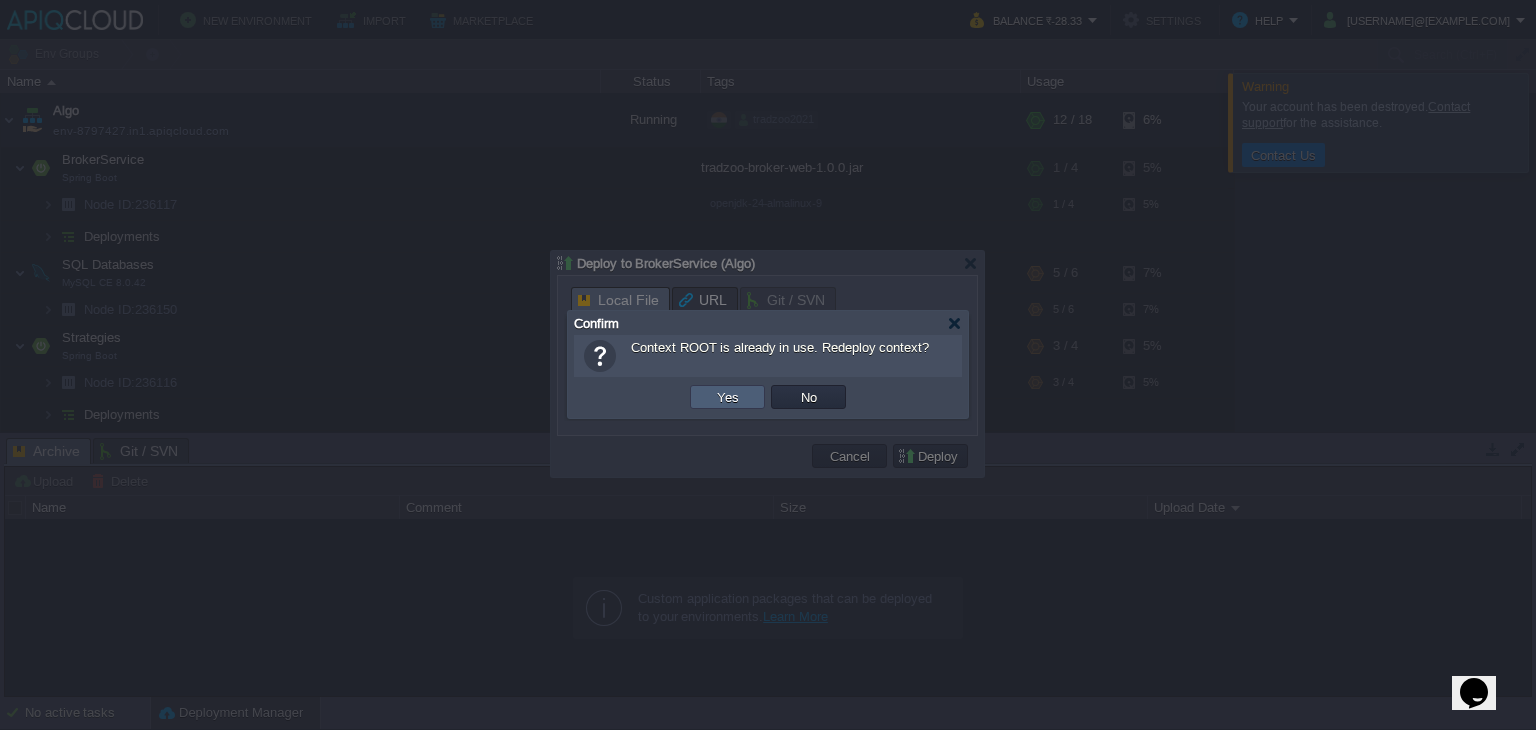 click on "Yes" at bounding box center [727, 397] 